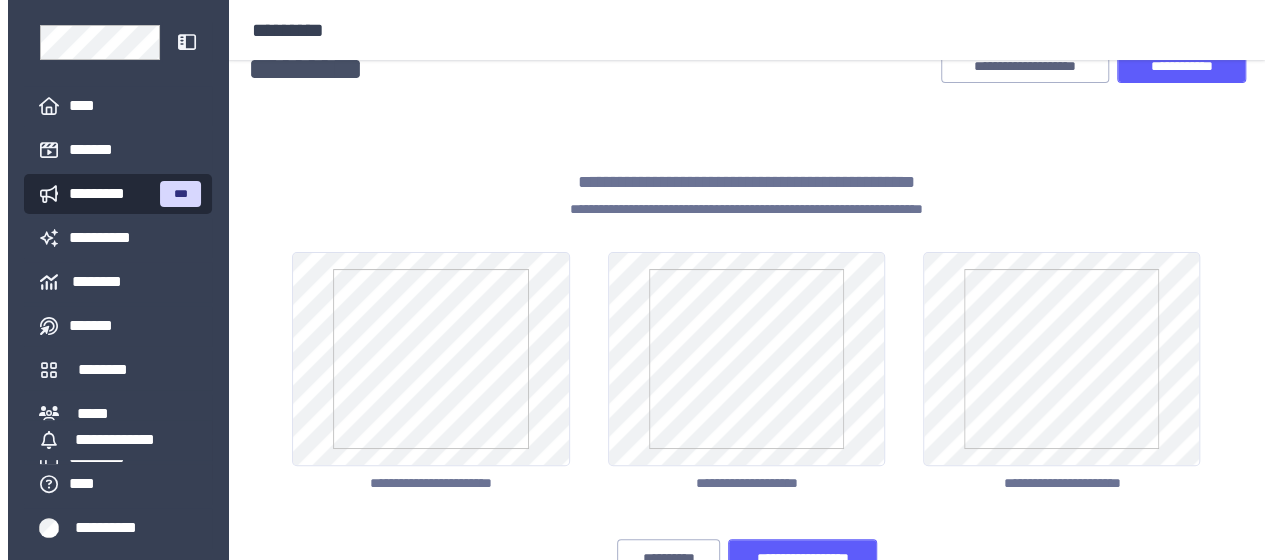 scroll, scrollTop: 100, scrollLeft: 0, axis: vertical 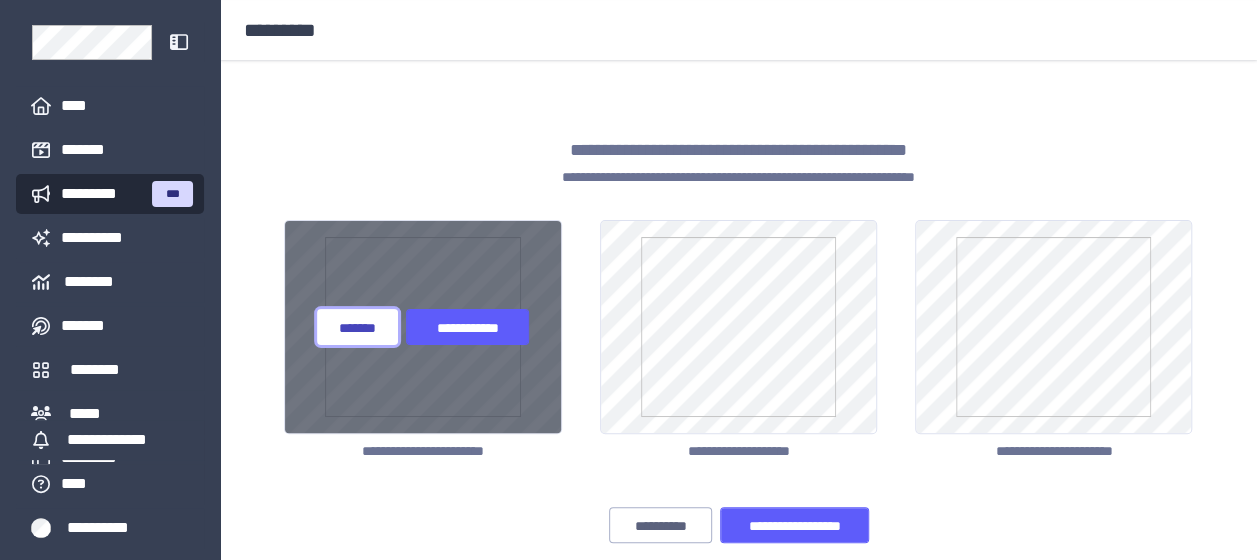 click on "*******" at bounding box center (357, 328) 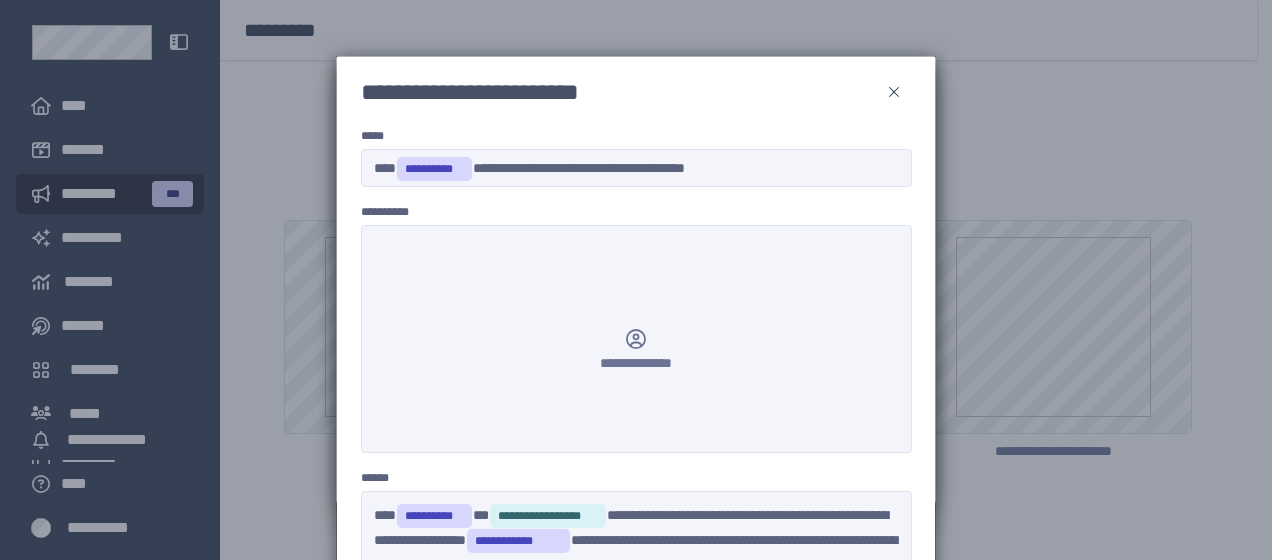 click 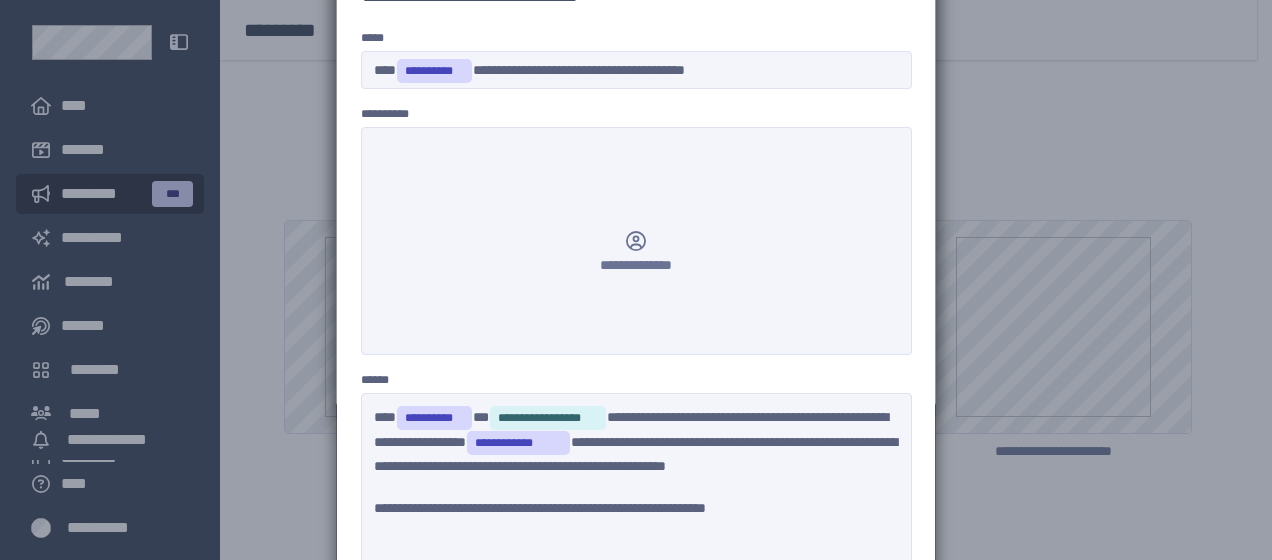 scroll, scrollTop: 192, scrollLeft: 0, axis: vertical 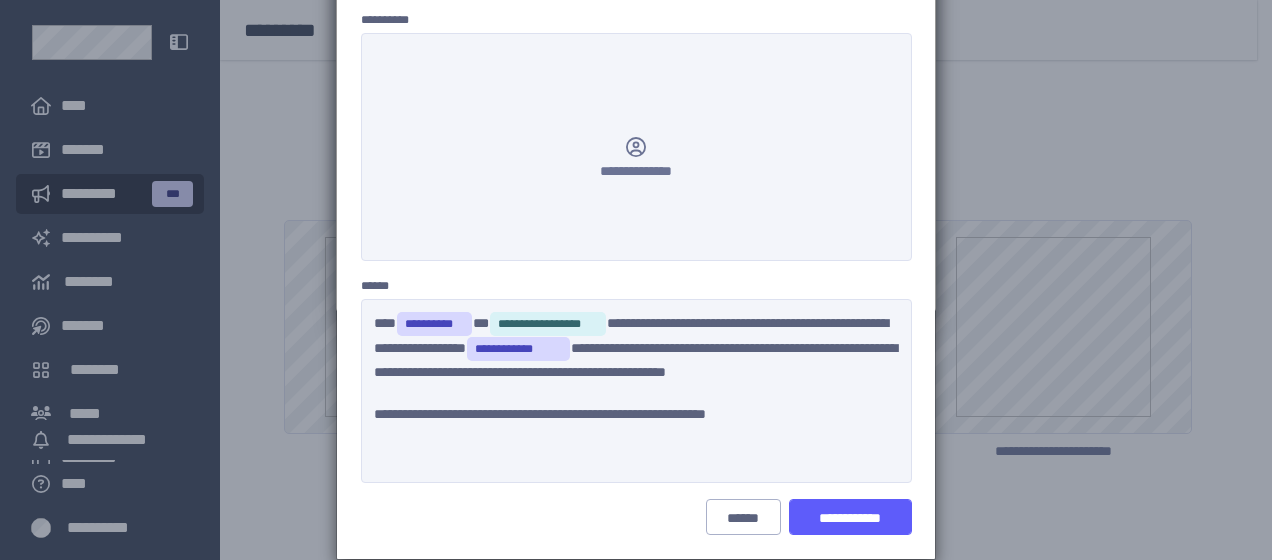 click on "**********" at bounding box center (548, 324) 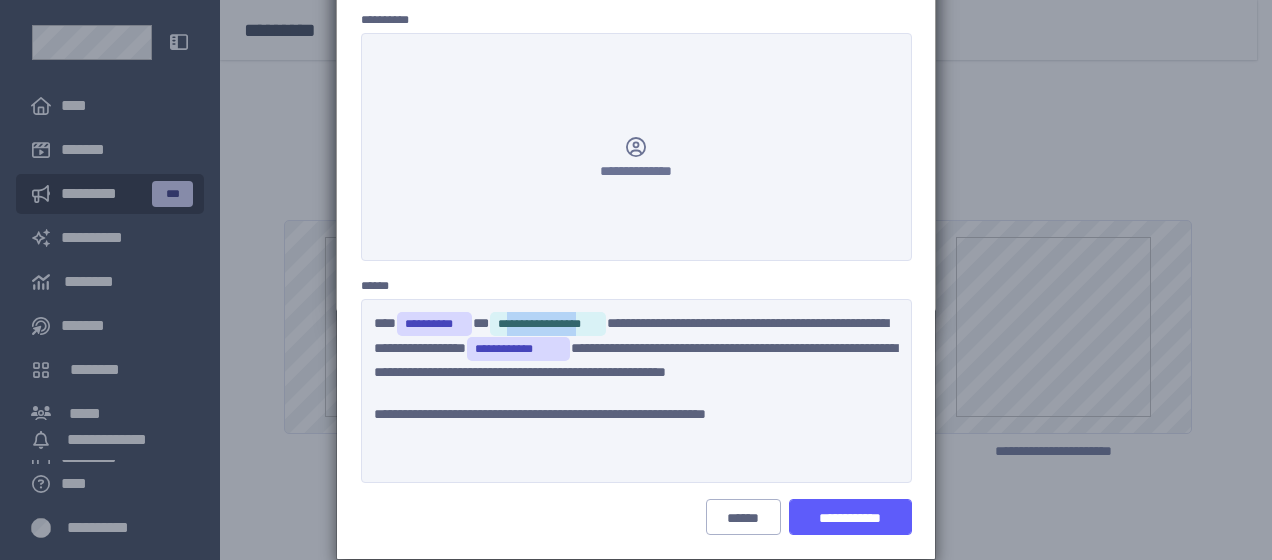 drag, startPoint x: 464, startPoint y: 371, endPoint x: 385, endPoint y: 372, distance: 79.00633 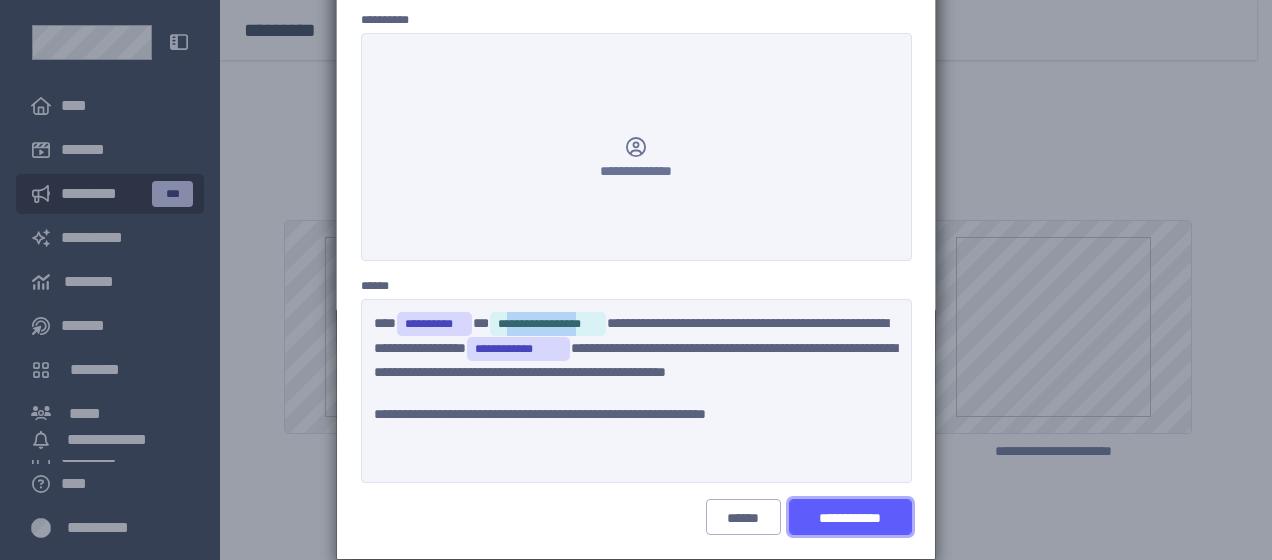 click on "**********" at bounding box center (850, 518) 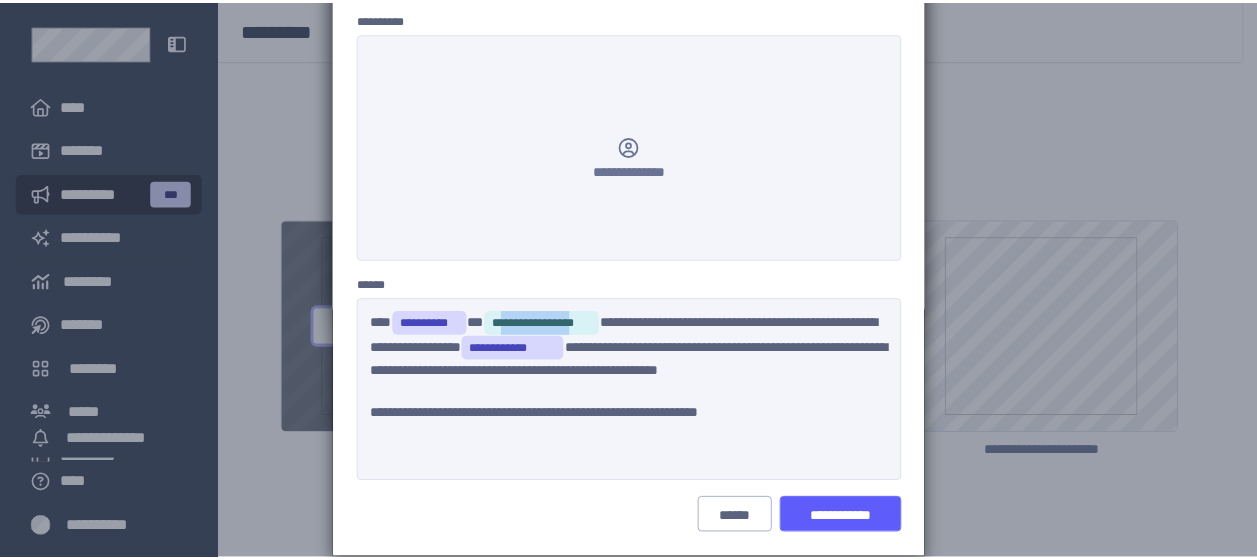 scroll, scrollTop: 0, scrollLeft: 0, axis: both 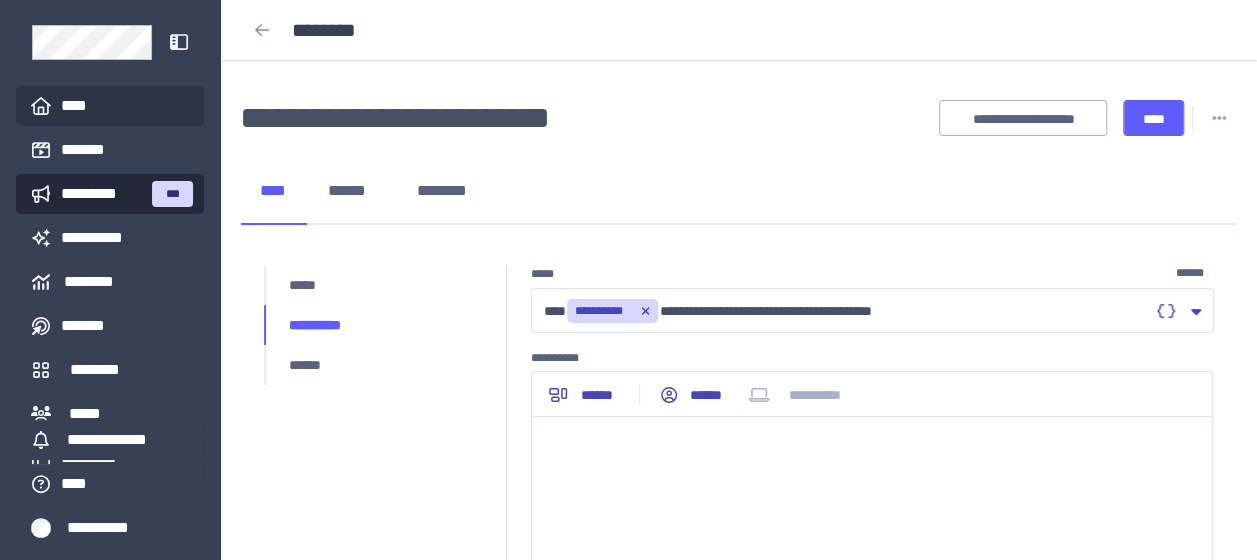 click on "****" at bounding box center (82, 106) 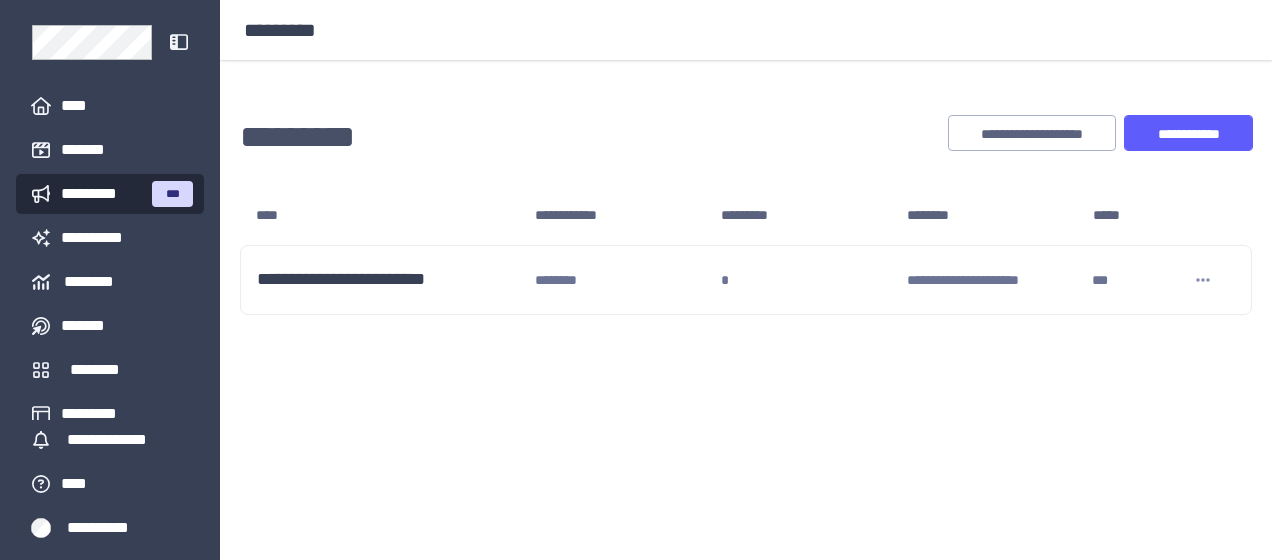 scroll, scrollTop: 0, scrollLeft: 0, axis: both 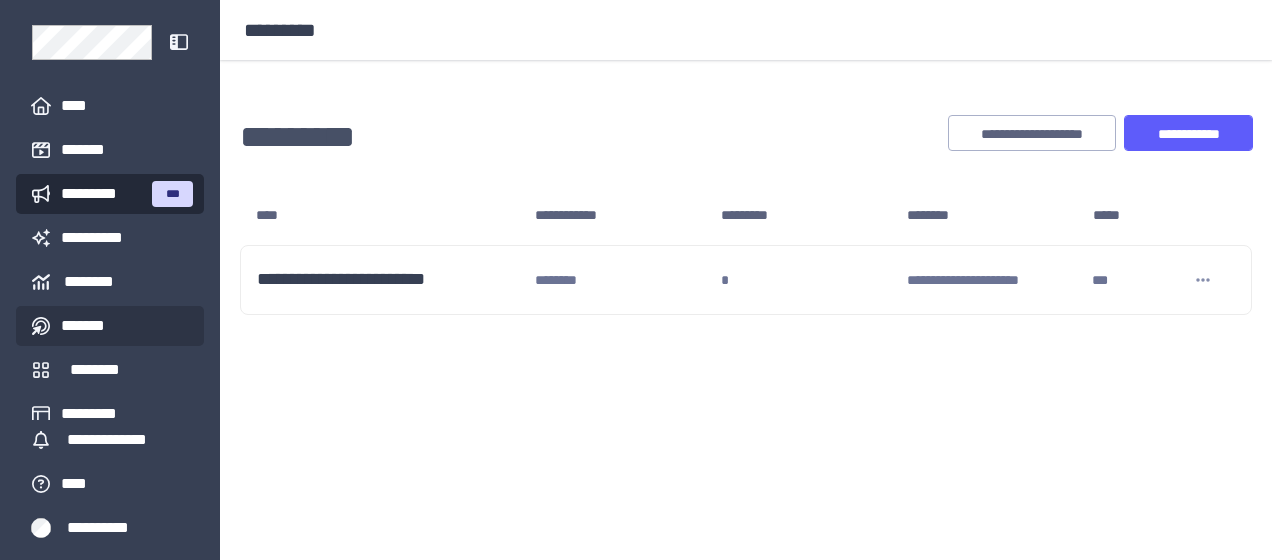 click on "*******" at bounding box center (88, 326) 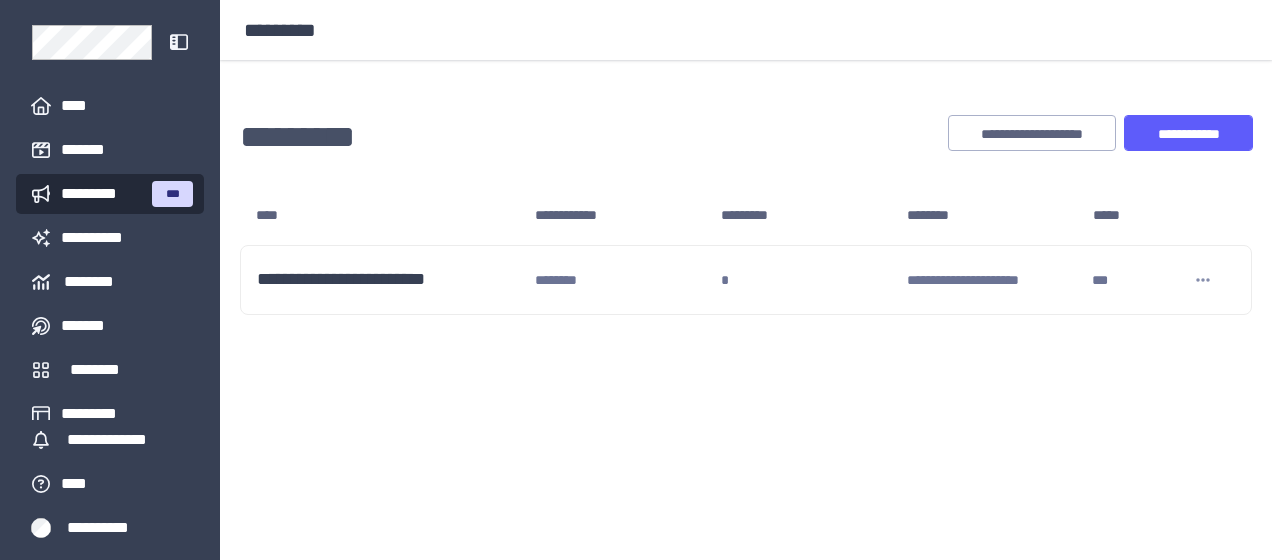 scroll, scrollTop: 0, scrollLeft: 0, axis: both 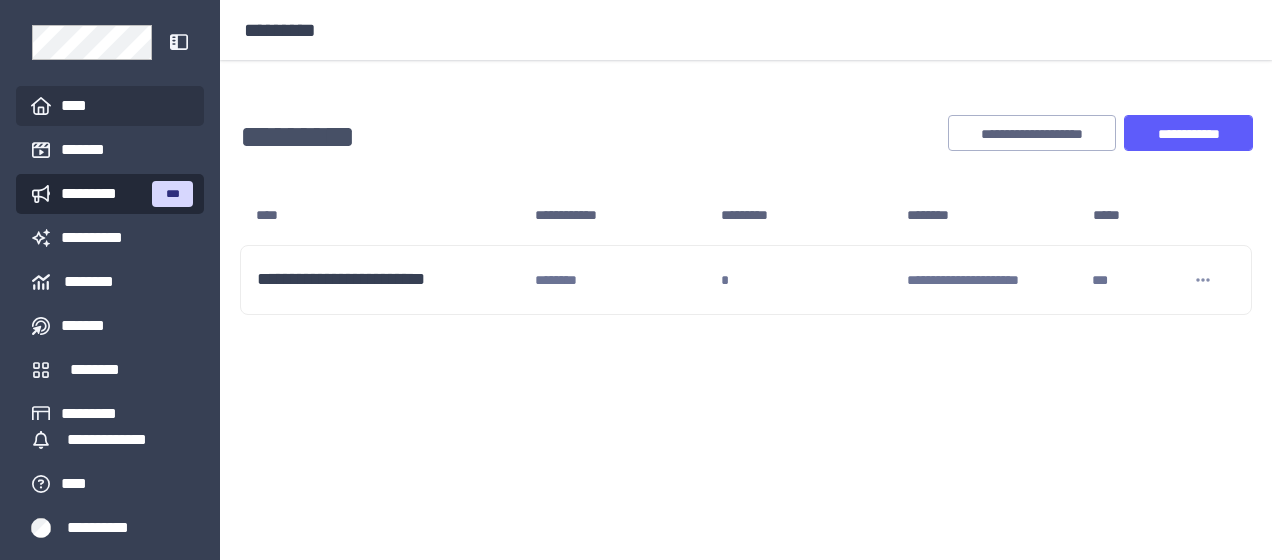 click on "****" at bounding box center [82, 106] 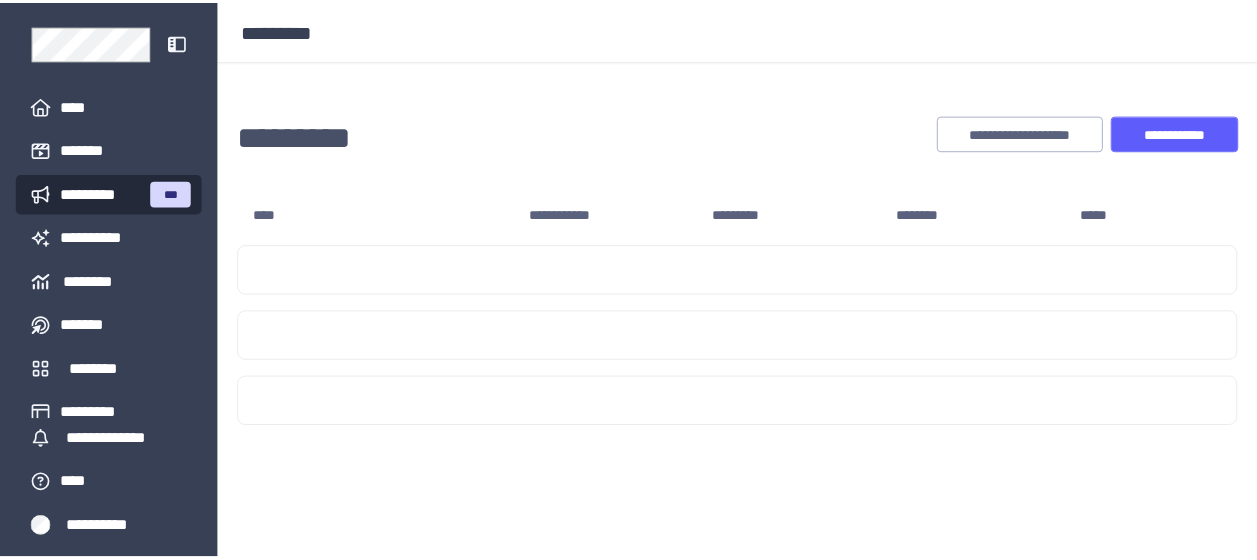 scroll, scrollTop: 0, scrollLeft: 0, axis: both 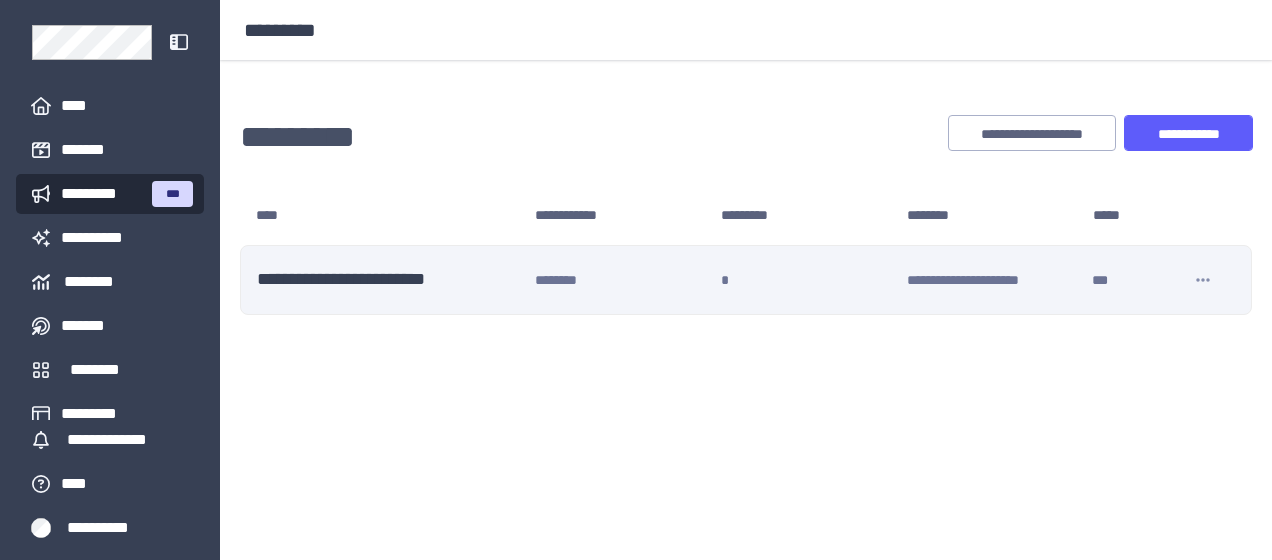 click on "**********" at bounding box center (388, 280) 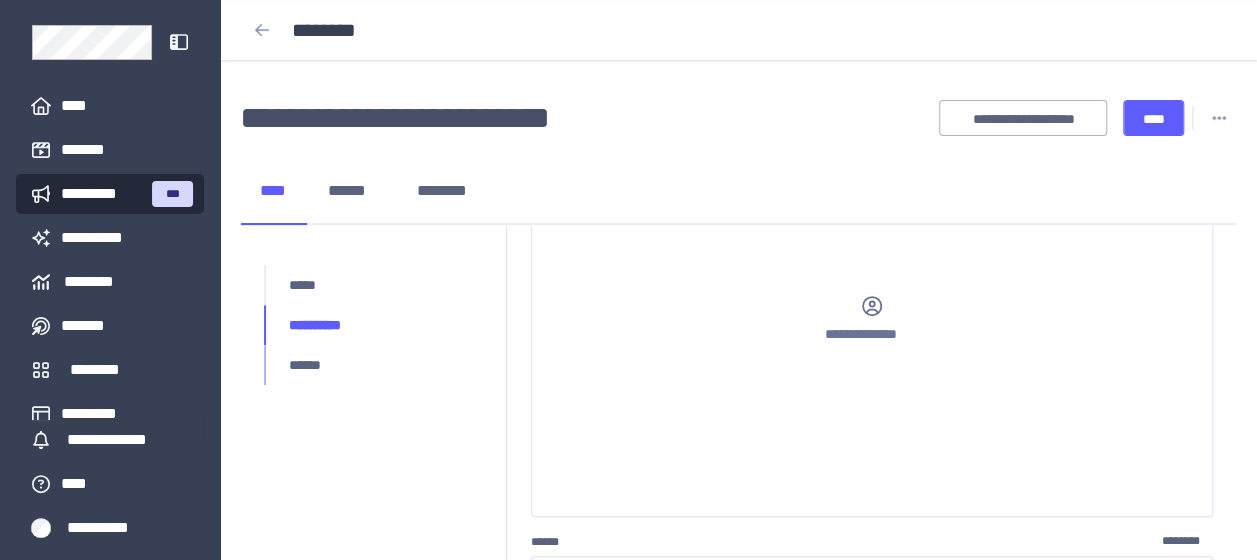 scroll, scrollTop: 0, scrollLeft: 0, axis: both 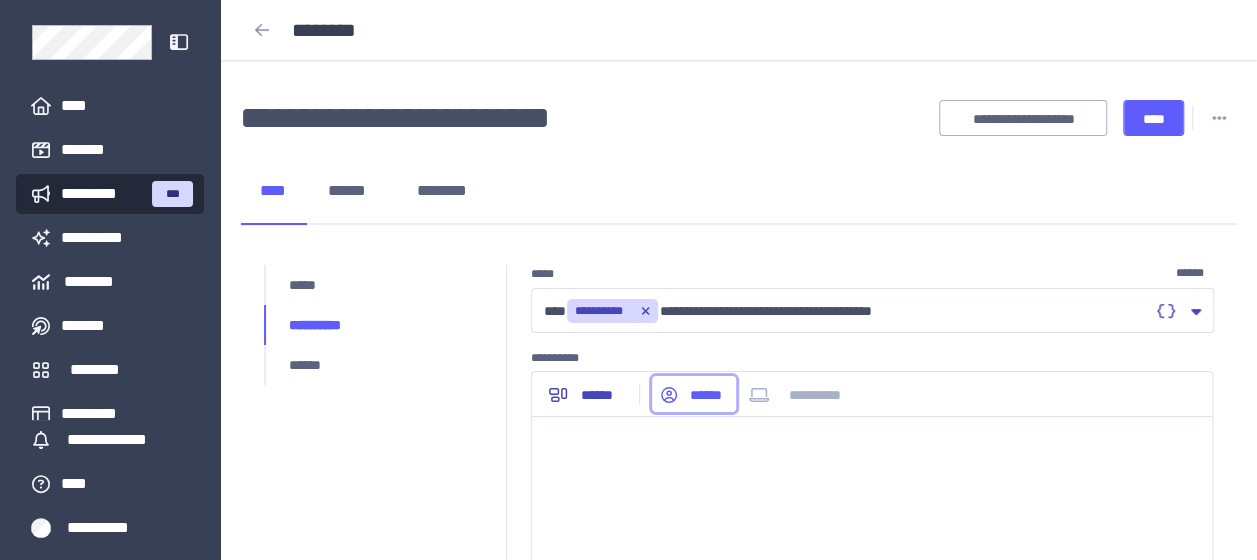 click on "******" at bounding box center (706, 395) 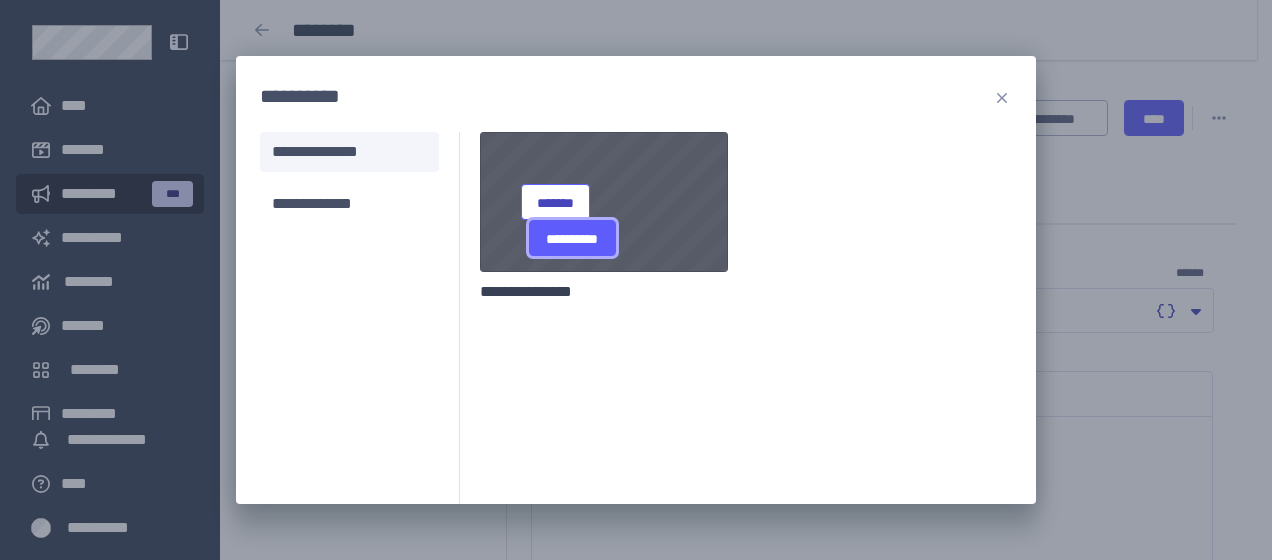 click on "**********" at bounding box center [572, 239] 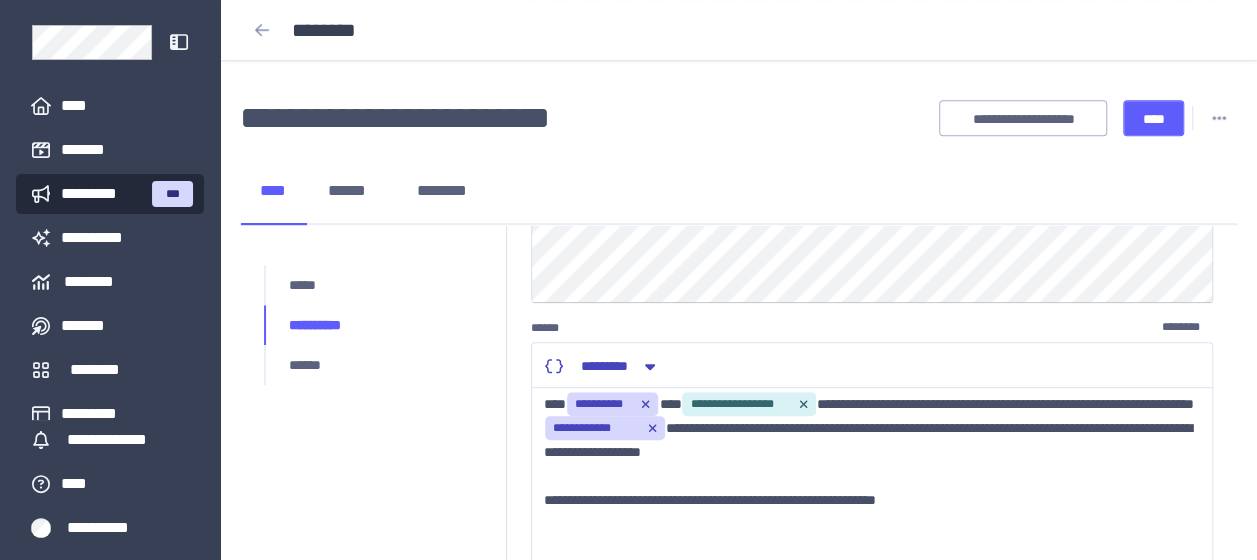 scroll, scrollTop: 500, scrollLeft: 0, axis: vertical 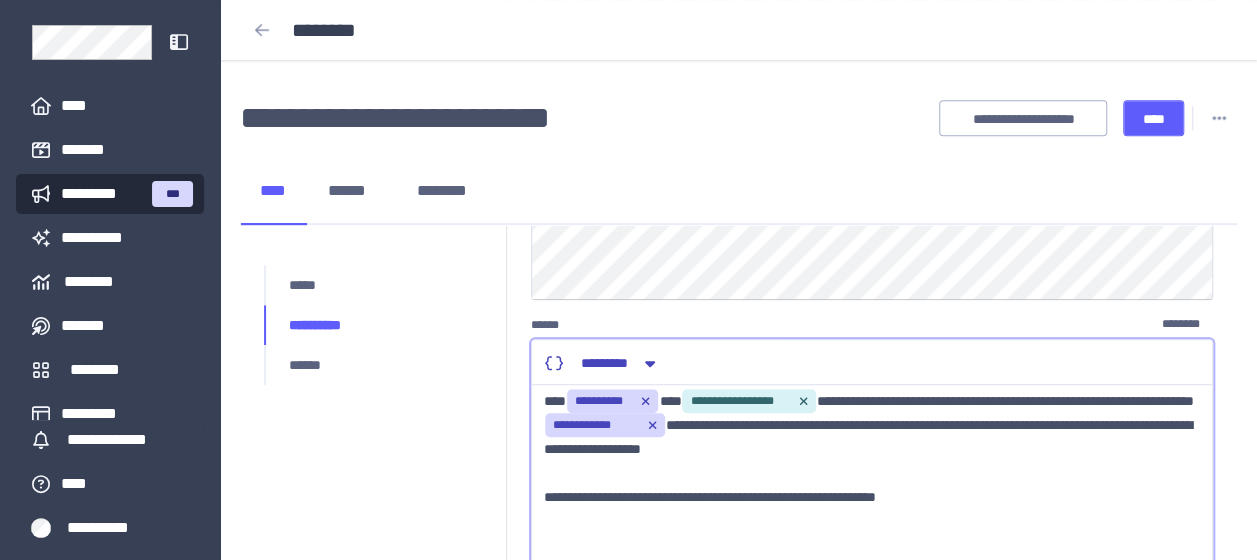 click on "**********" at bounding box center (604, 401) 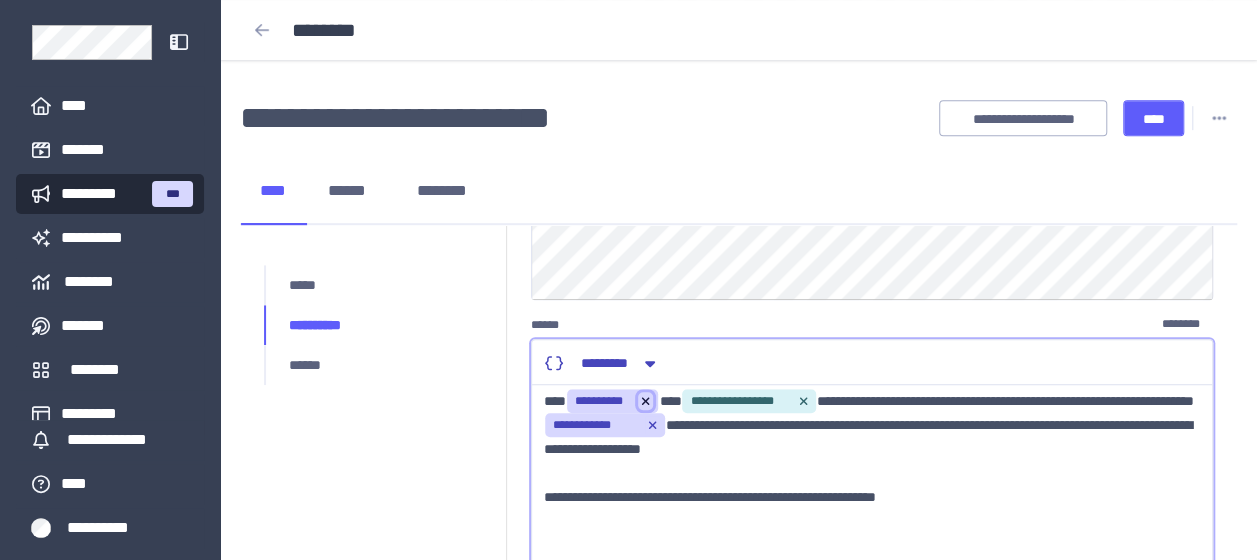 click 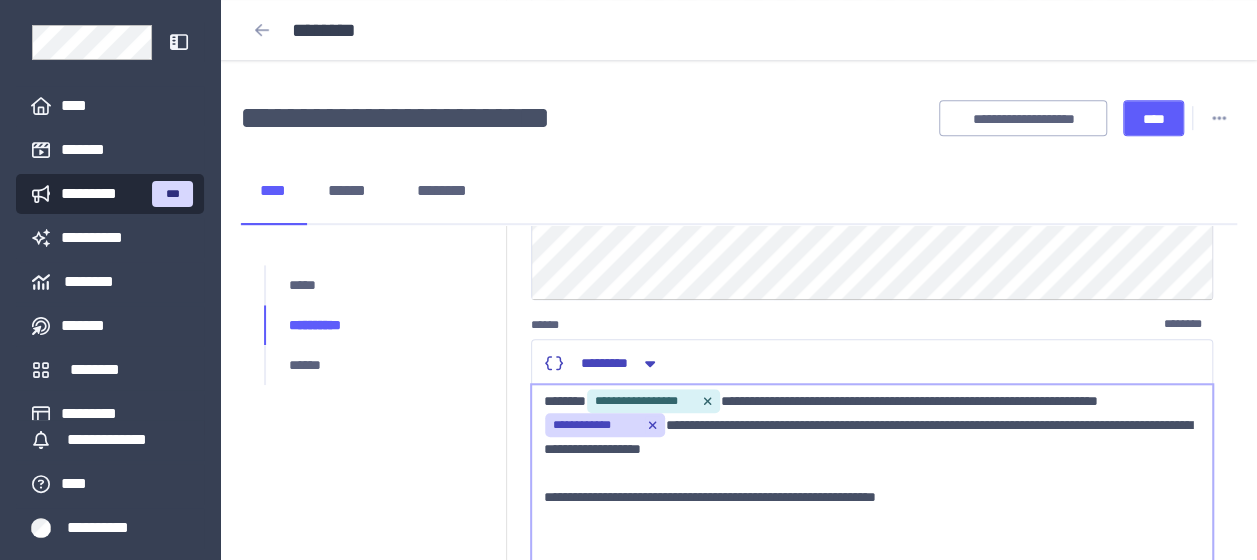 type 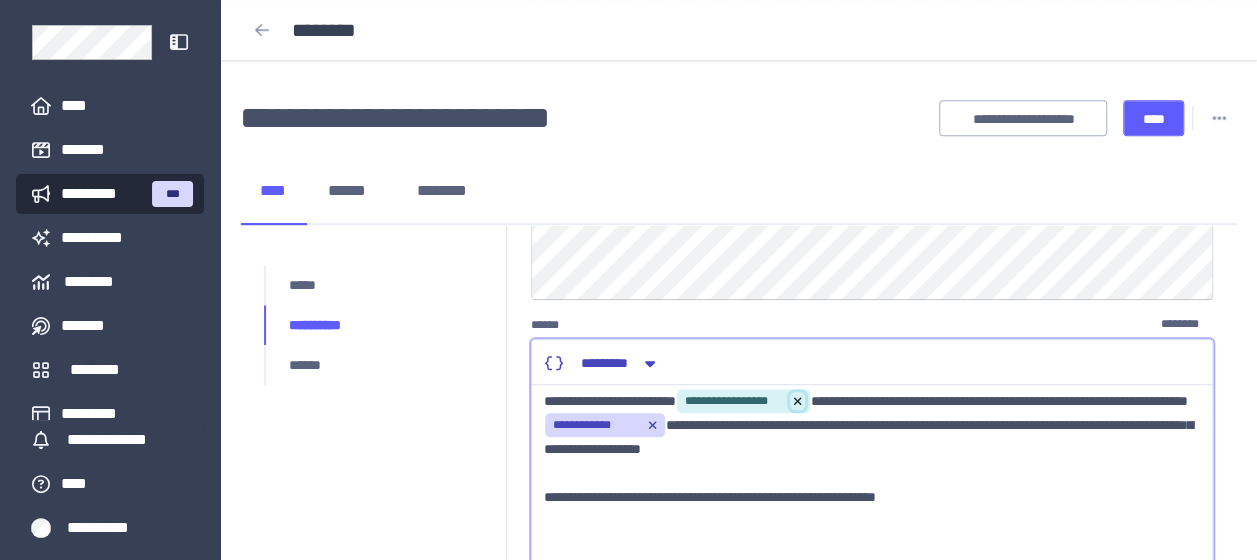 click 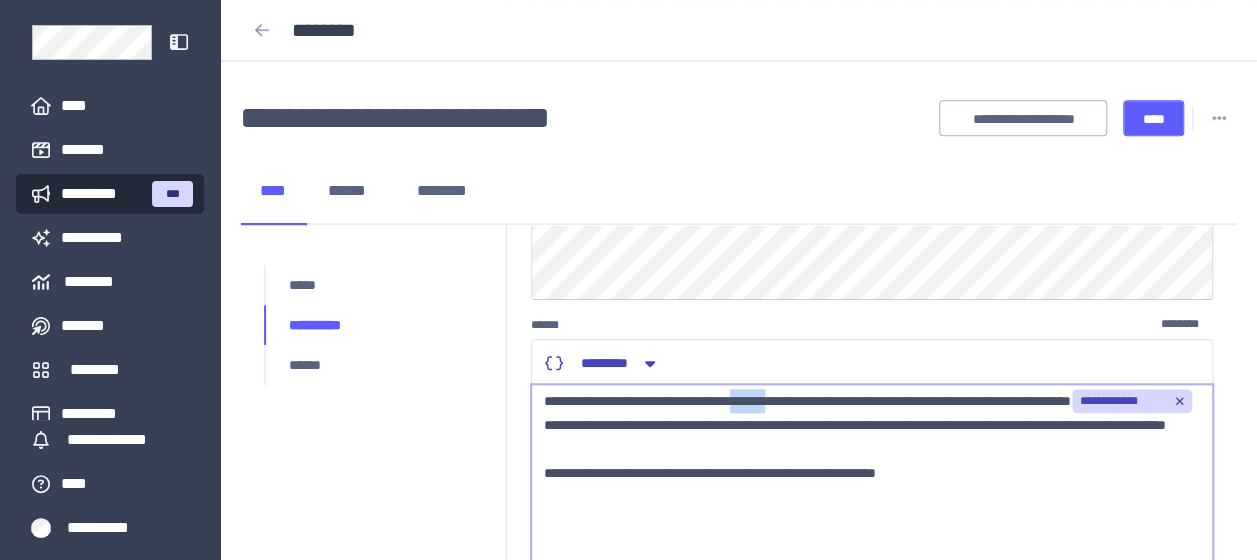 drag, startPoint x: 654, startPoint y: 450, endPoint x: 609, endPoint y: 446, distance: 45.17743 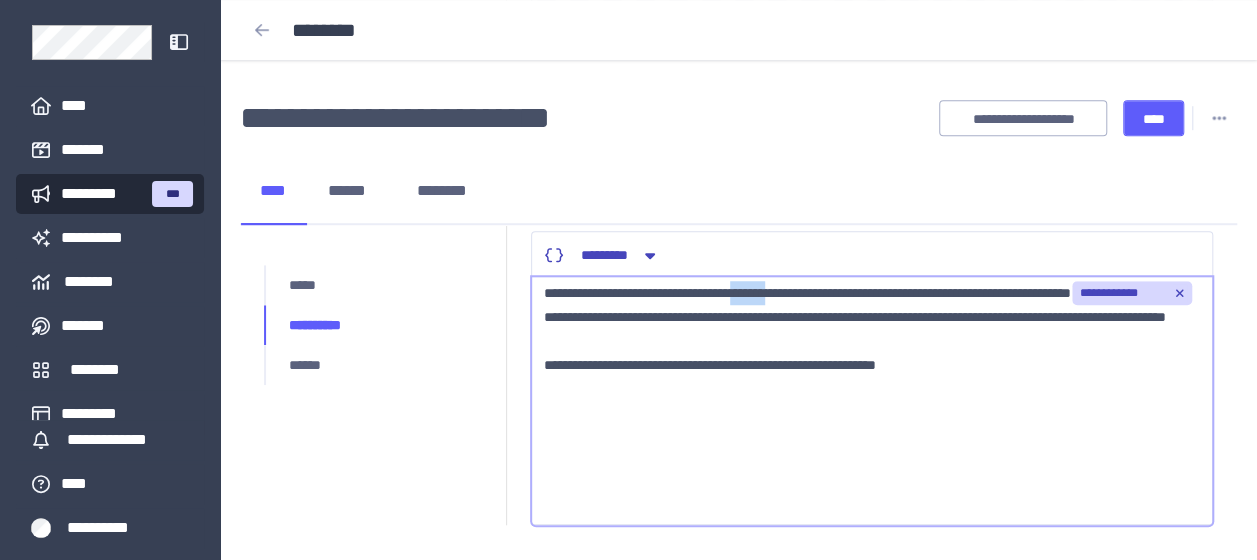 scroll, scrollTop: 613, scrollLeft: 0, axis: vertical 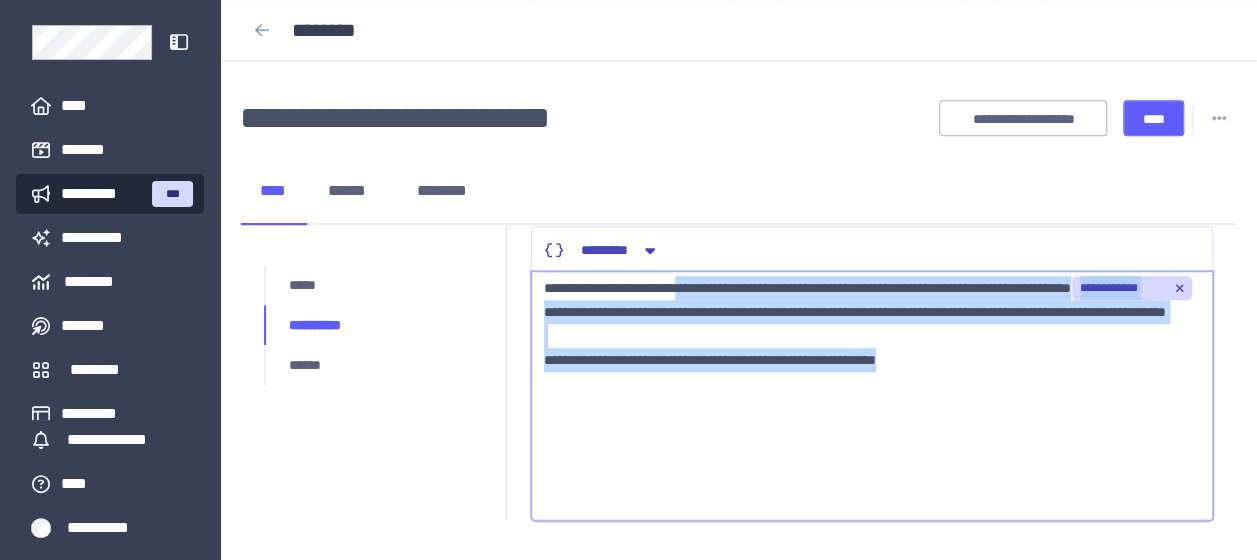 drag, startPoint x: 989, startPoint y: 428, endPoint x: 581, endPoint y: 352, distance: 415.01807 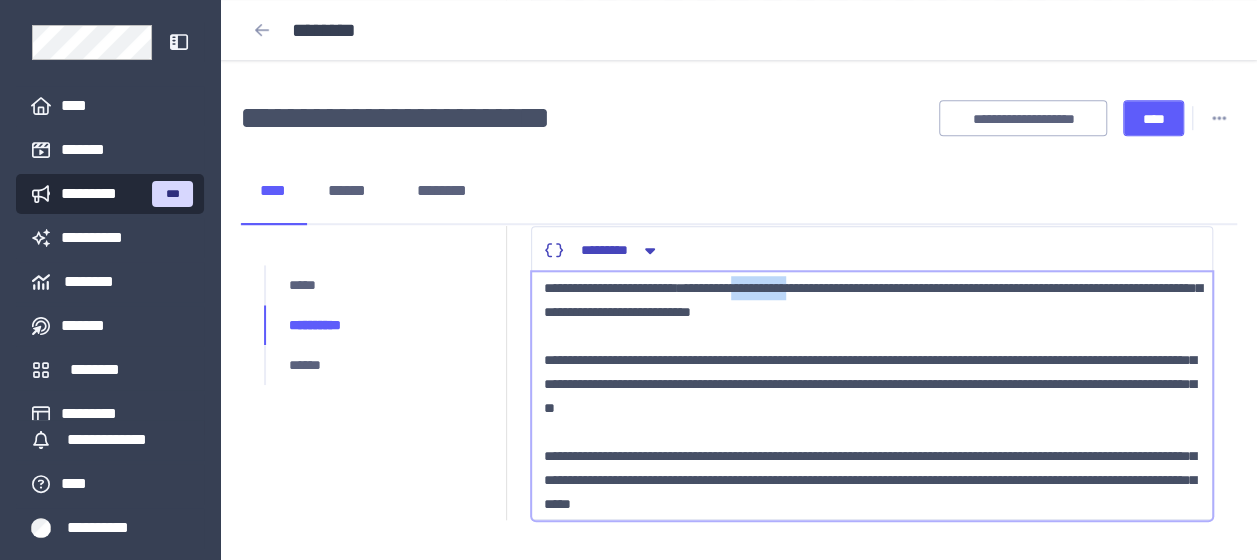 drag, startPoint x: 695, startPoint y: 336, endPoint x: 617, endPoint y: 338, distance: 78.025635 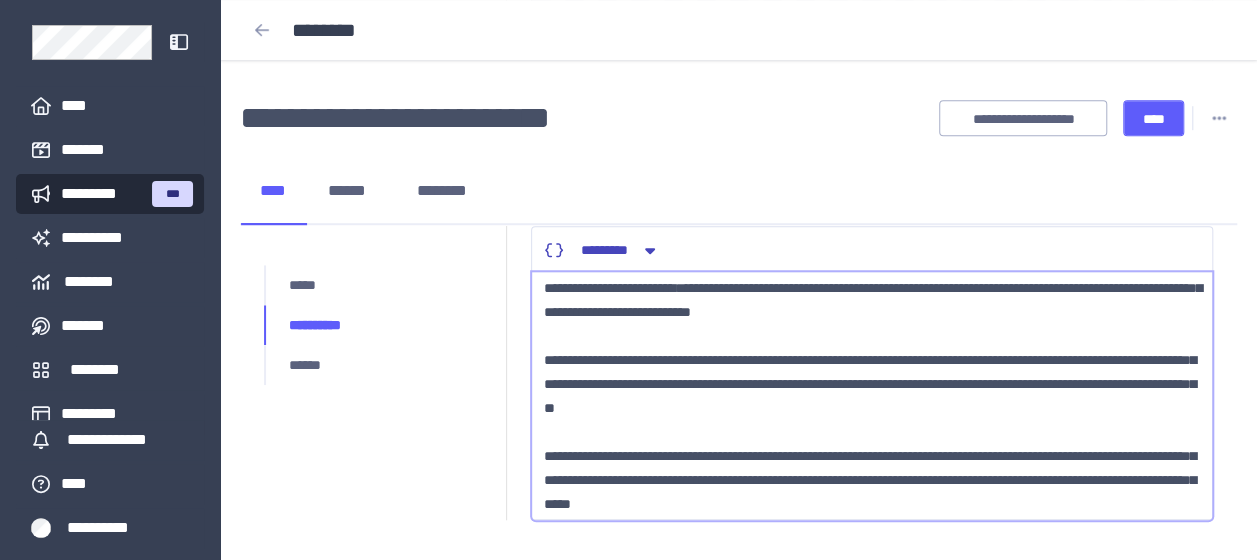 click on "**********" at bounding box center (872, 396) 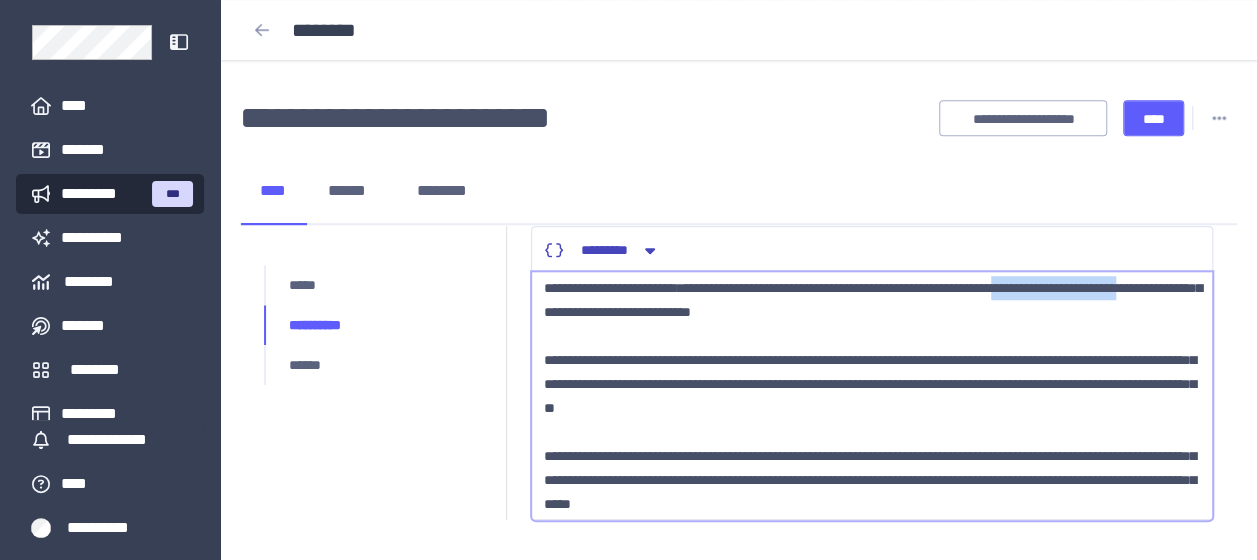 drag, startPoint x: 1094, startPoint y: 334, endPoint x: 940, endPoint y: 344, distance: 154.32434 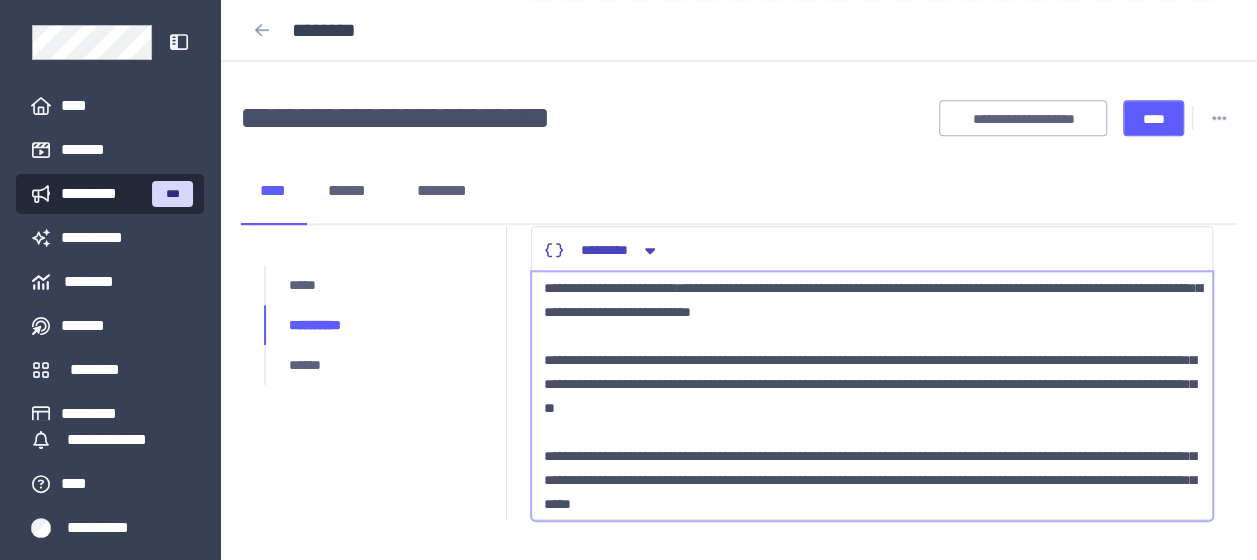 click on "**********" at bounding box center (872, 396) 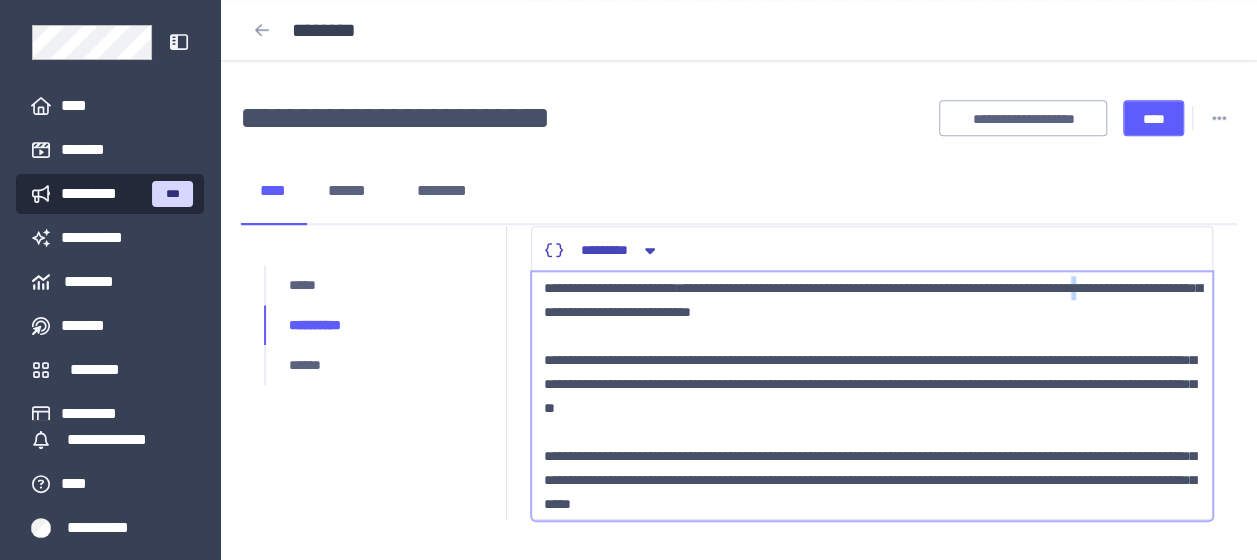 click on "**********" at bounding box center (872, 396) 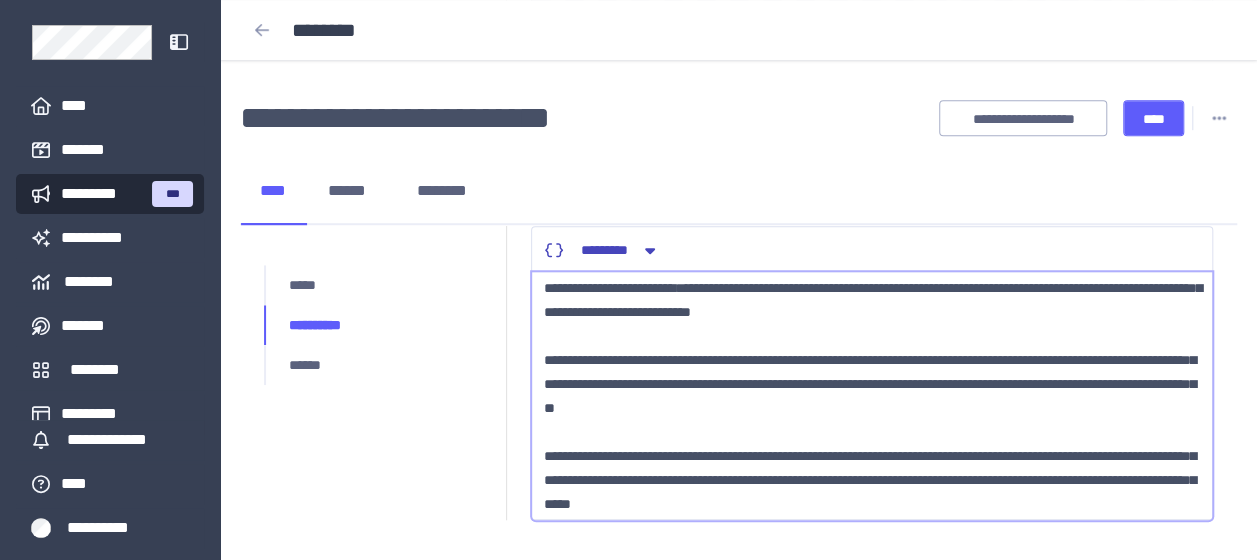click on "**********" at bounding box center (872, 396) 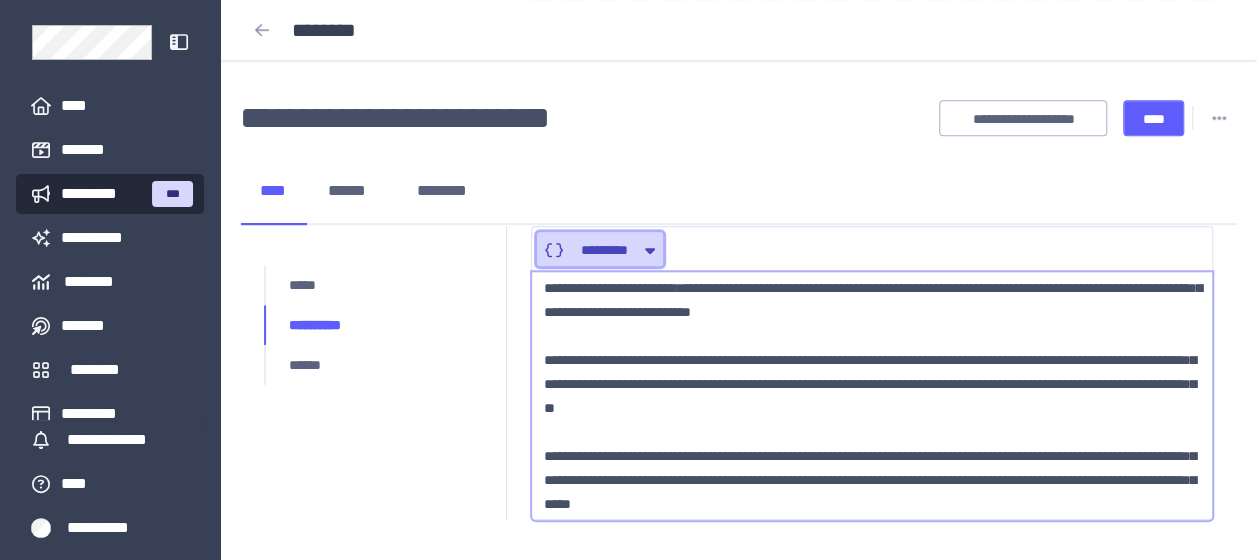 click at bounding box center (648, 250) 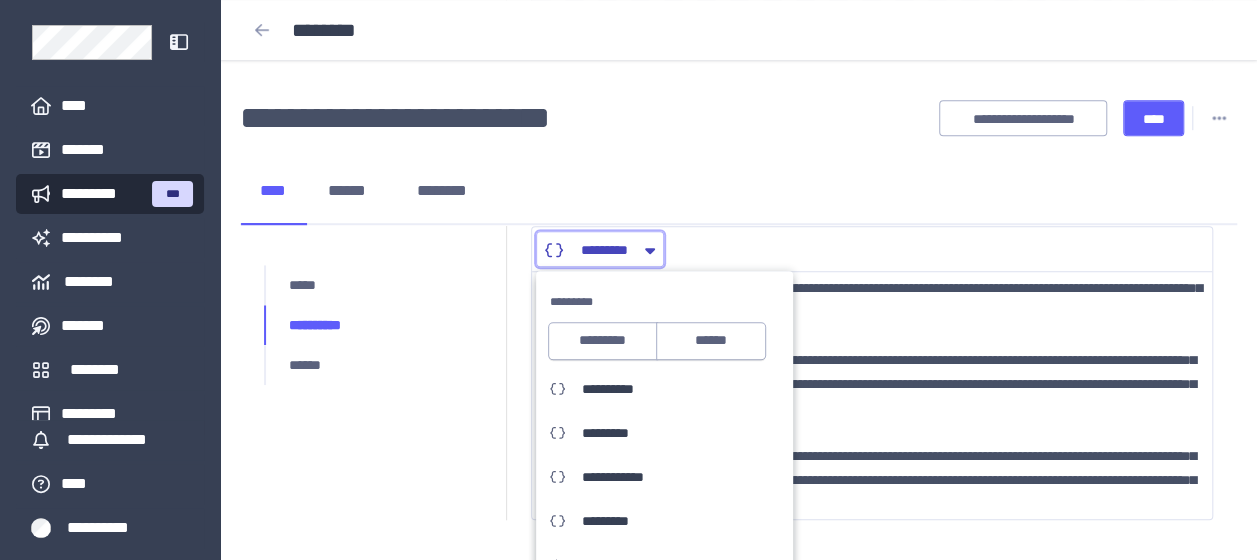 click on "**********" at bounding box center (872, 249) 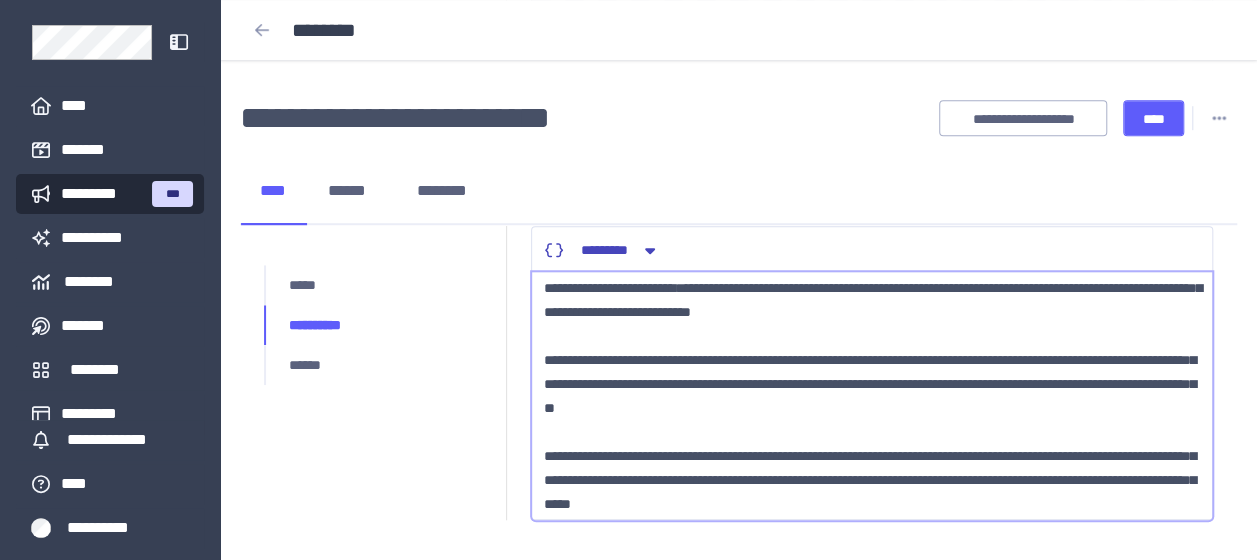 drag, startPoint x: 1035, startPoint y: 314, endPoint x: 1094, endPoint y: 327, distance: 60.41523 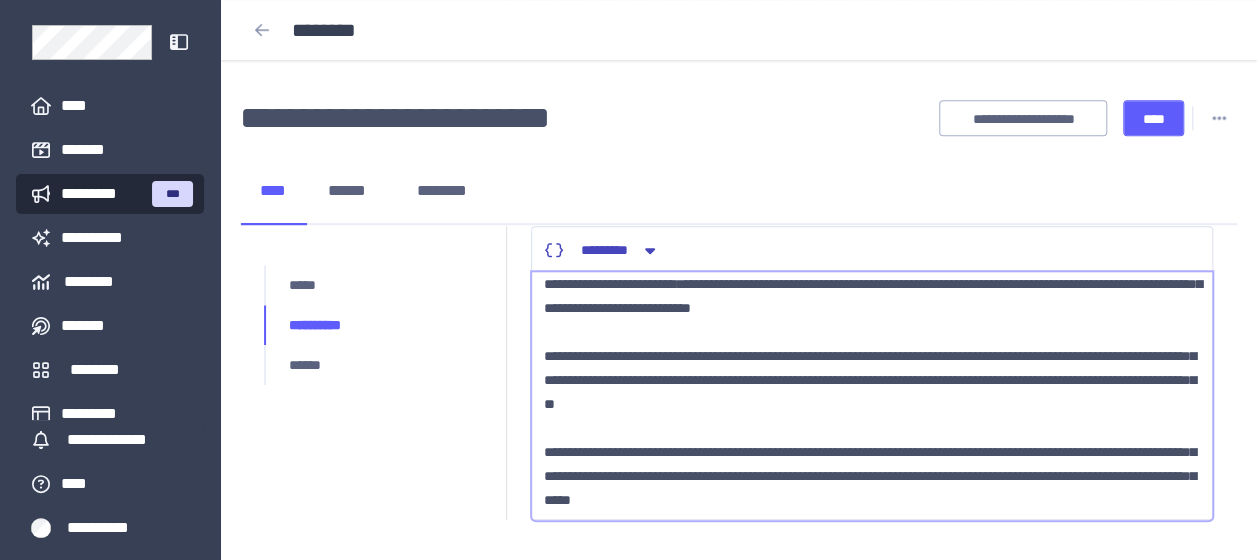 scroll, scrollTop: 0, scrollLeft: 0, axis: both 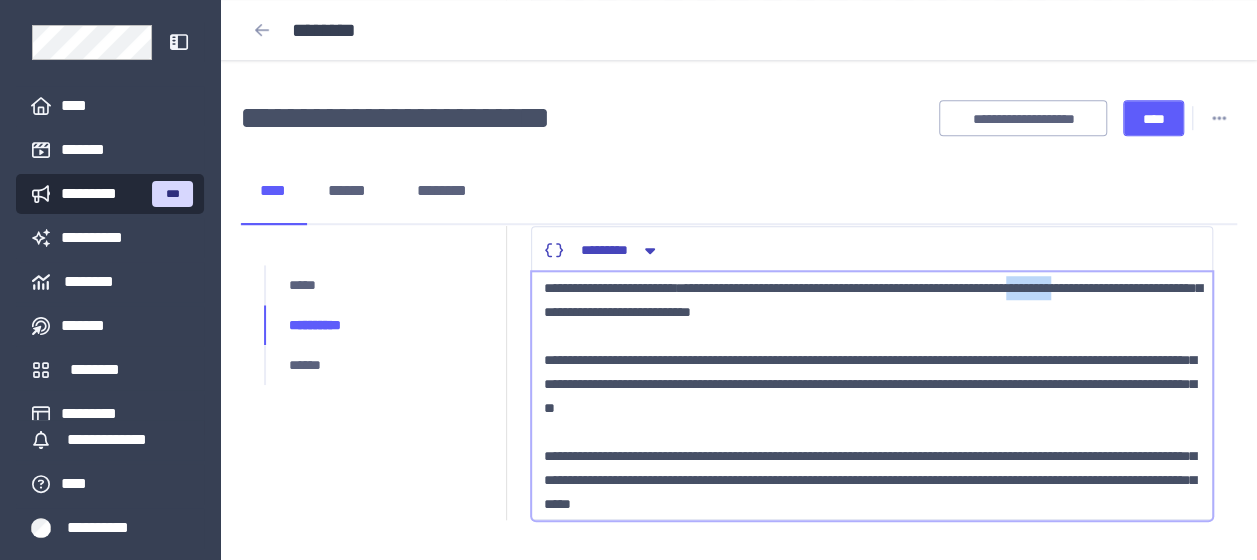 drag, startPoint x: 1022, startPoint y: 332, endPoint x: 960, endPoint y: 334, distance: 62.03225 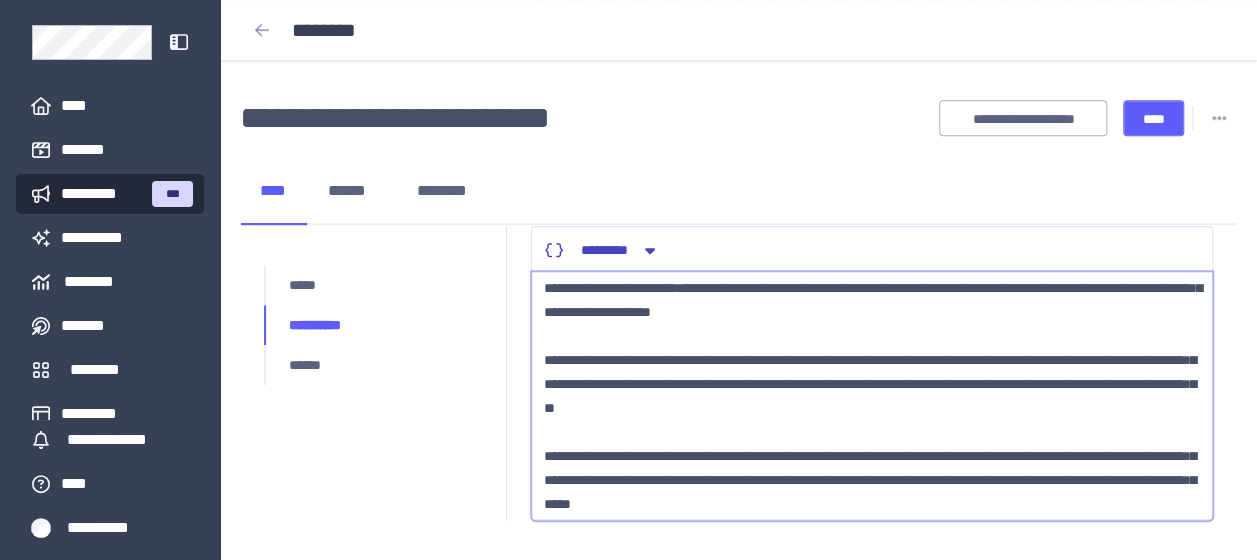 drag, startPoint x: 1053, startPoint y: 333, endPoint x: 1068, endPoint y: 335, distance: 15.132746 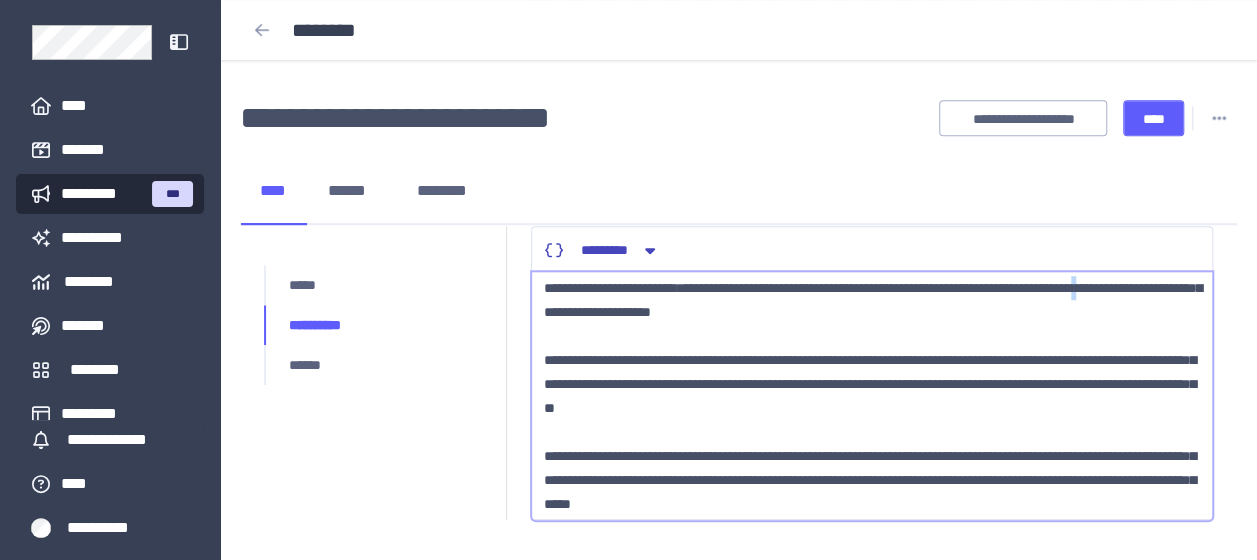 click on "**********" at bounding box center [872, 396] 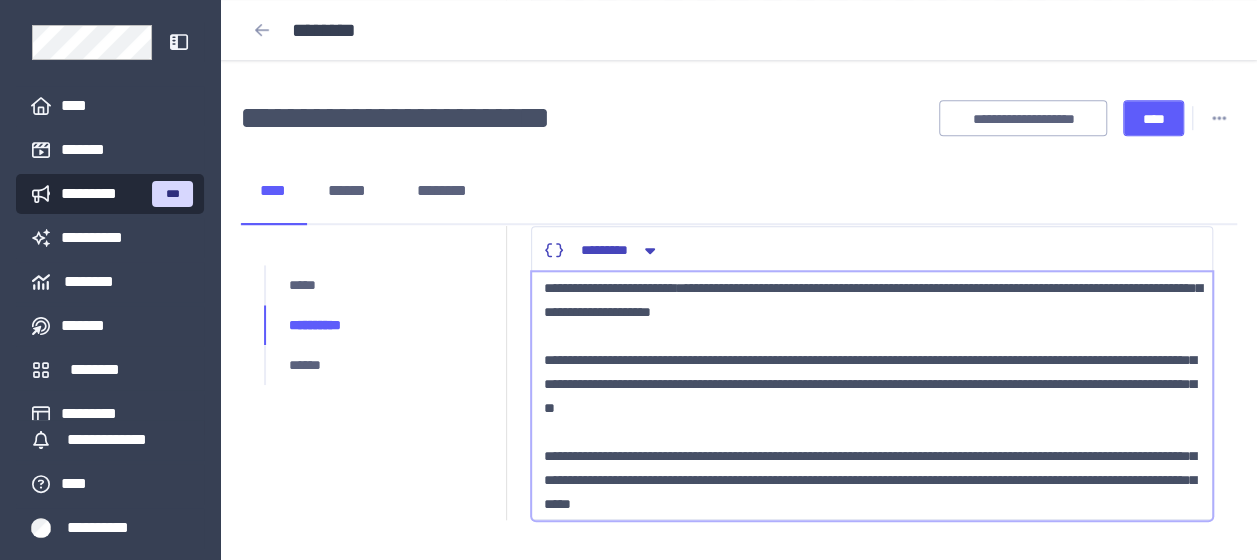 drag, startPoint x: 1039, startPoint y: 354, endPoint x: 1064, endPoint y: 348, distance: 25.70992 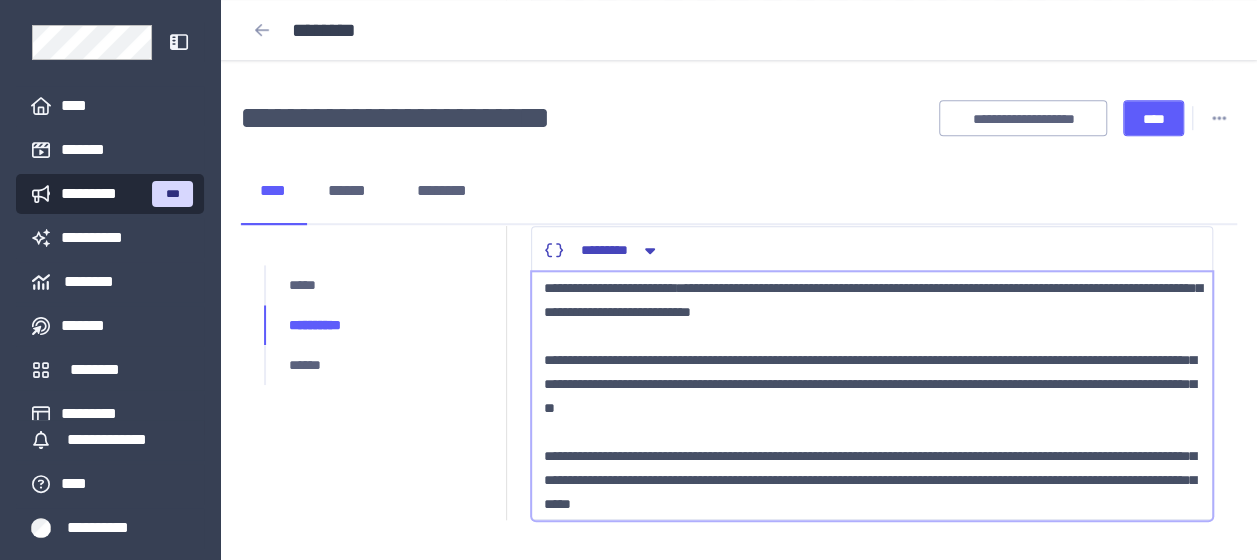drag, startPoint x: 933, startPoint y: 368, endPoint x: 997, endPoint y: 357, distance: 64.93843 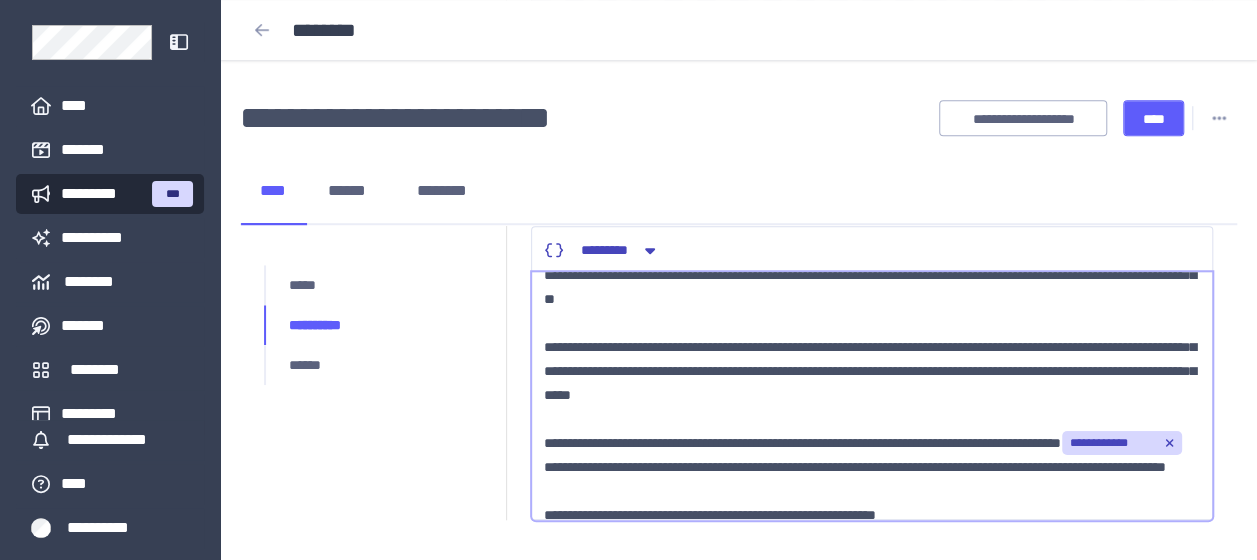 scroll, scrollTop: 0, scrollLeft: 0, axis: both 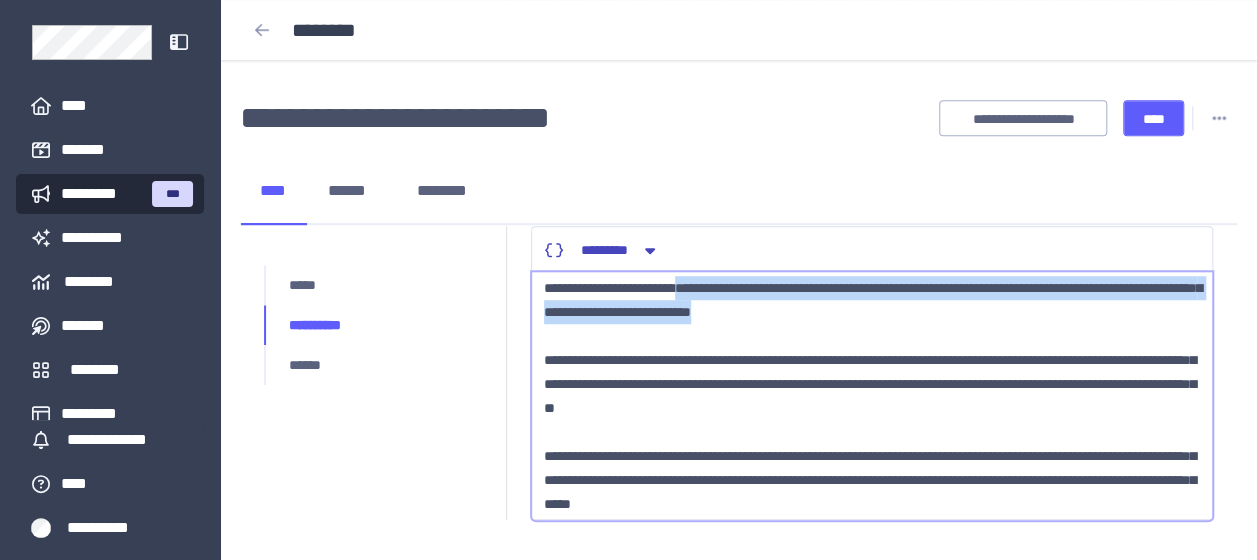drag, startPoint x: 790, startPoint y: 361, endPoint x: 554, endPoint y: 340, distance: 236.93248 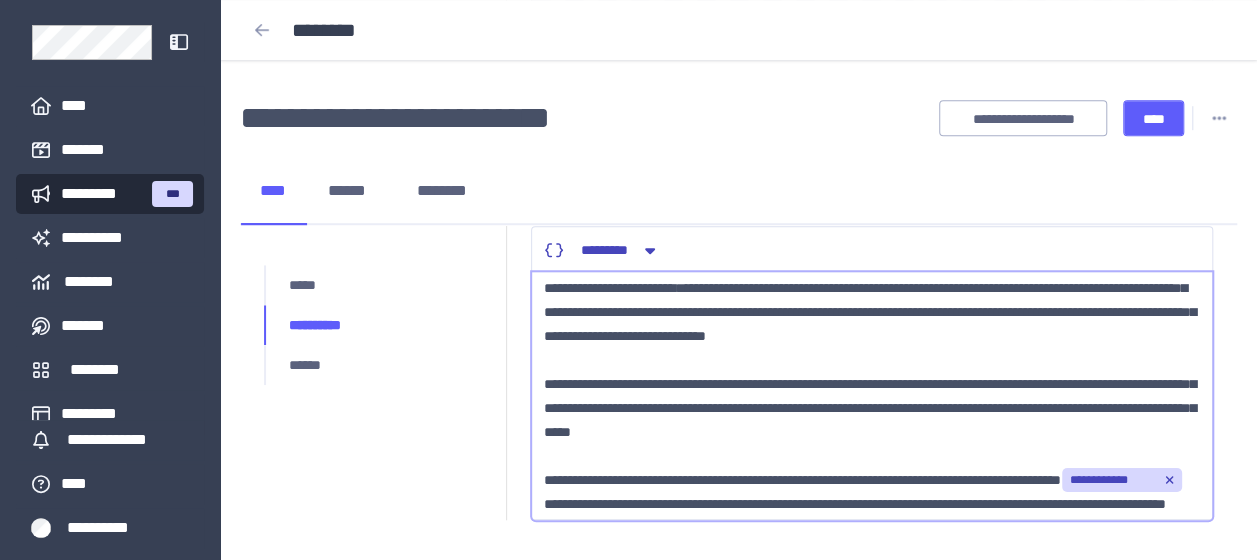 click on "**********" at bounding box center [872, 396] 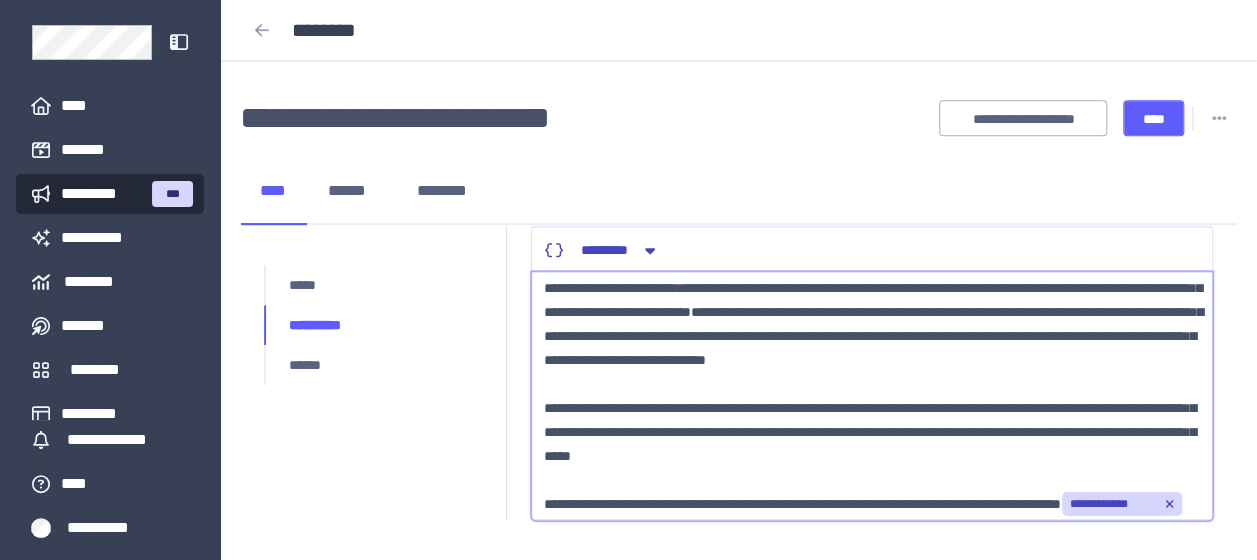 click on "**********" at bounding box center [872, 396] 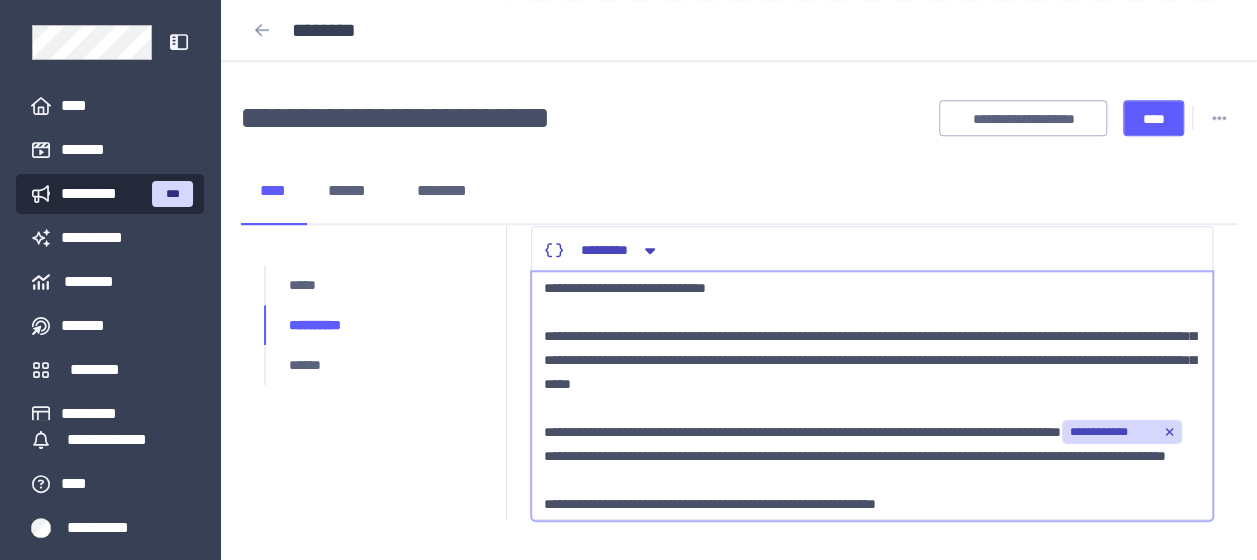 scroll, scrollTop: 192, scrollLeft: 0, axis: vertical 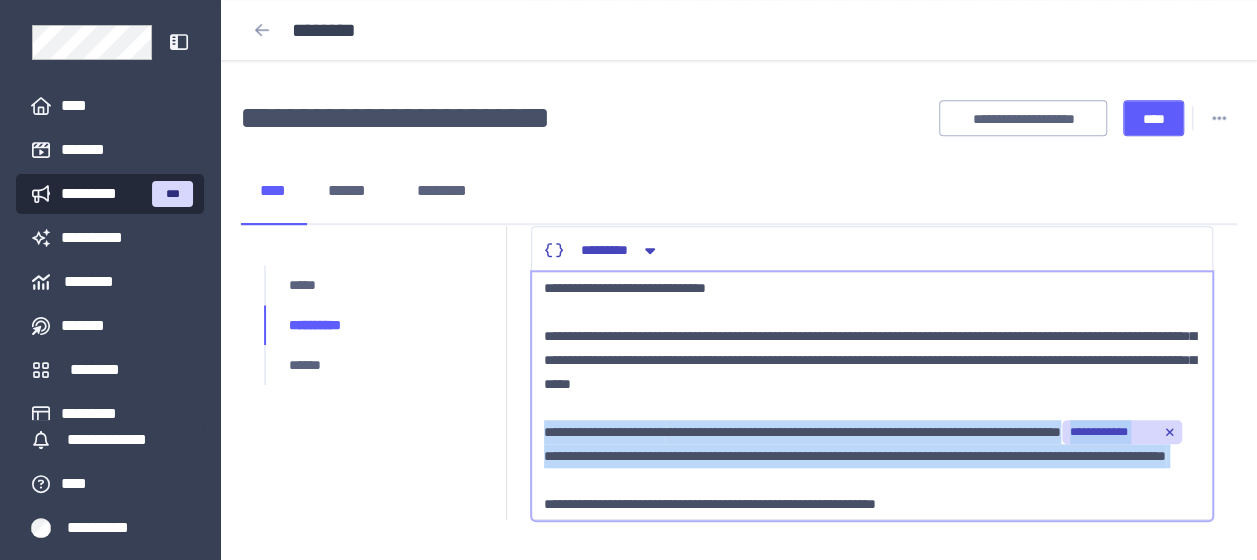 drag, startPoint x: 536, startPoint y: 409, endPoint x: 972, endPoint y: 468, distance: 439.97388 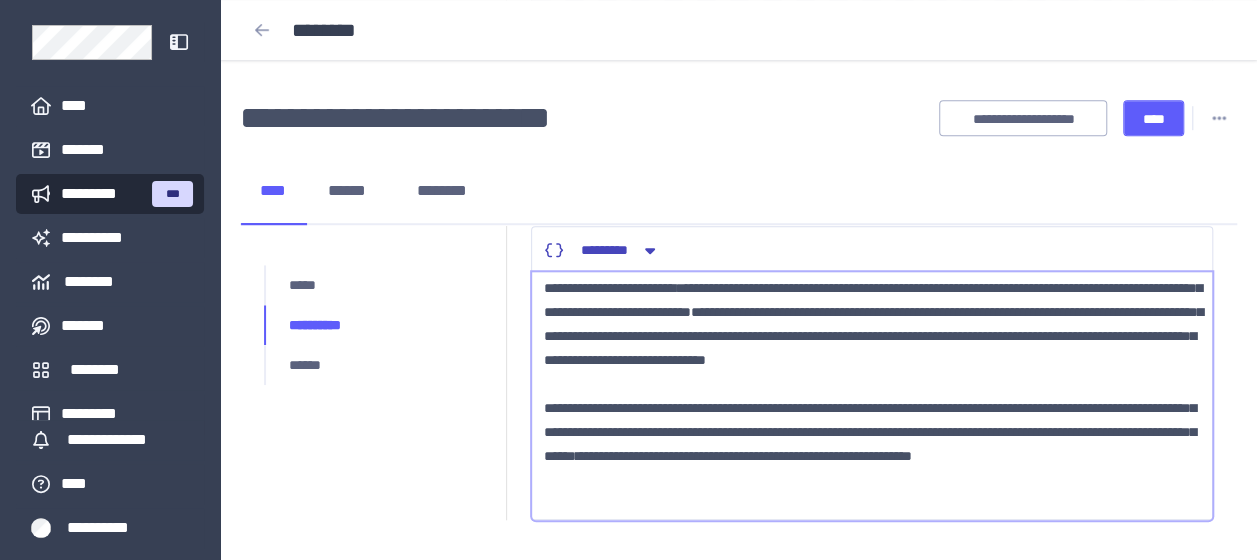 scroll, scrollTop: 0, scrollLeft: 0, axis: both 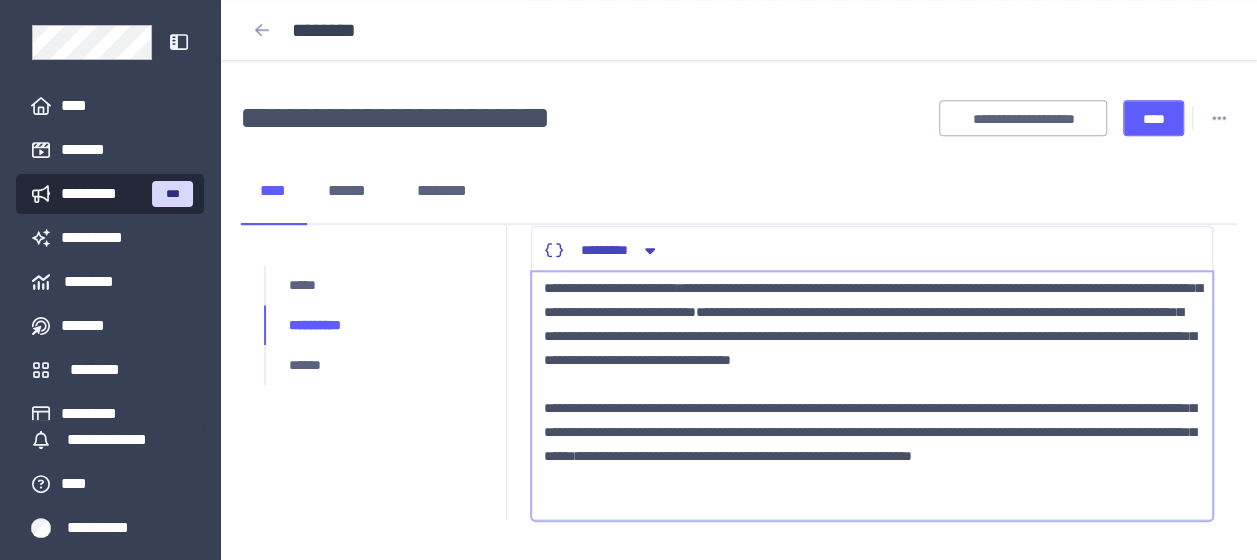 click on "**********" at bounding box center [872, 396] 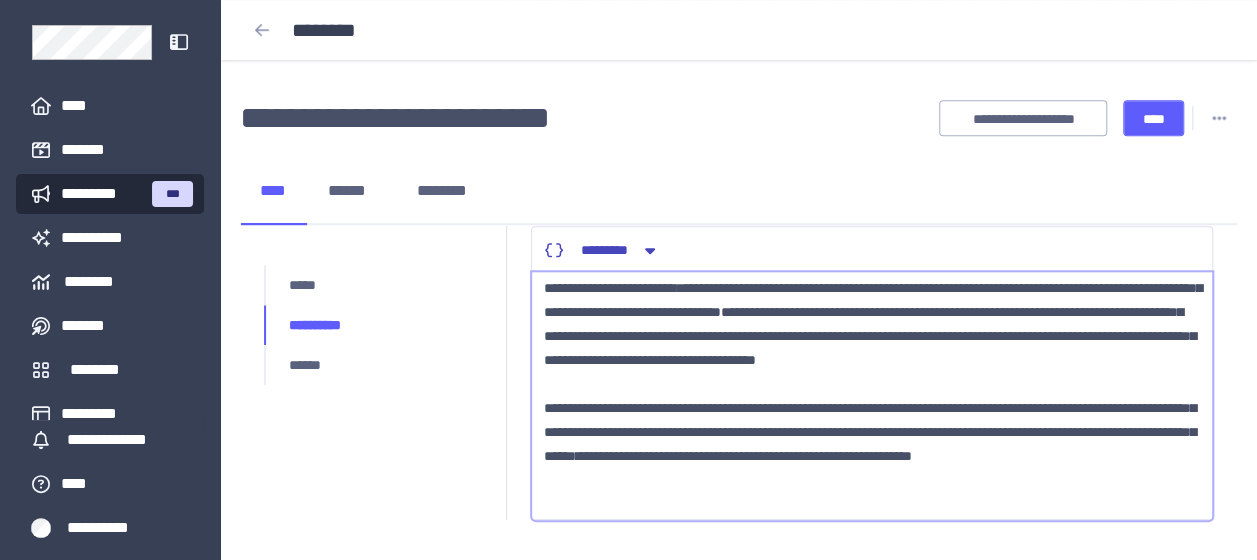 scroll, scrollTop: 96, scrollLeft: 0, axis: vertical 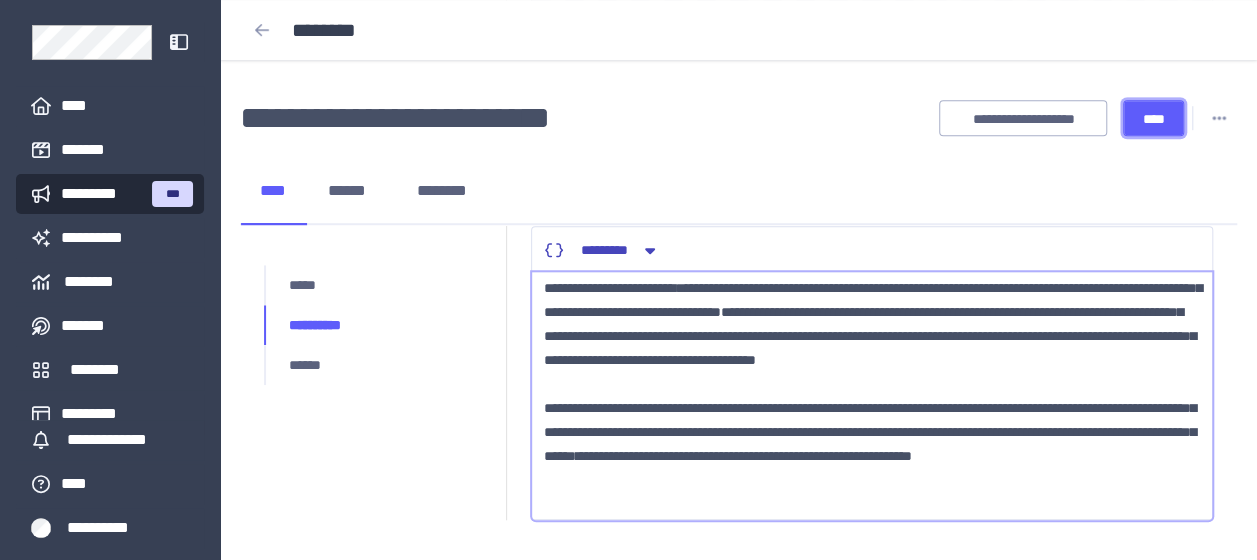click on "****" at bounding box center (1153, 119) 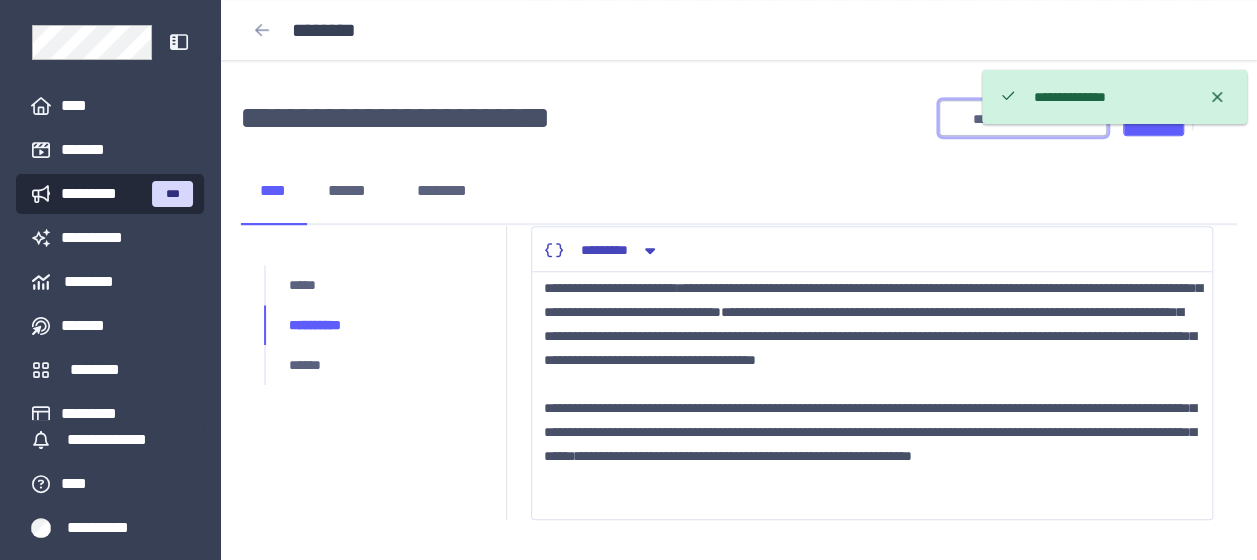 click on "**********" at bounding box center [1023, 119] 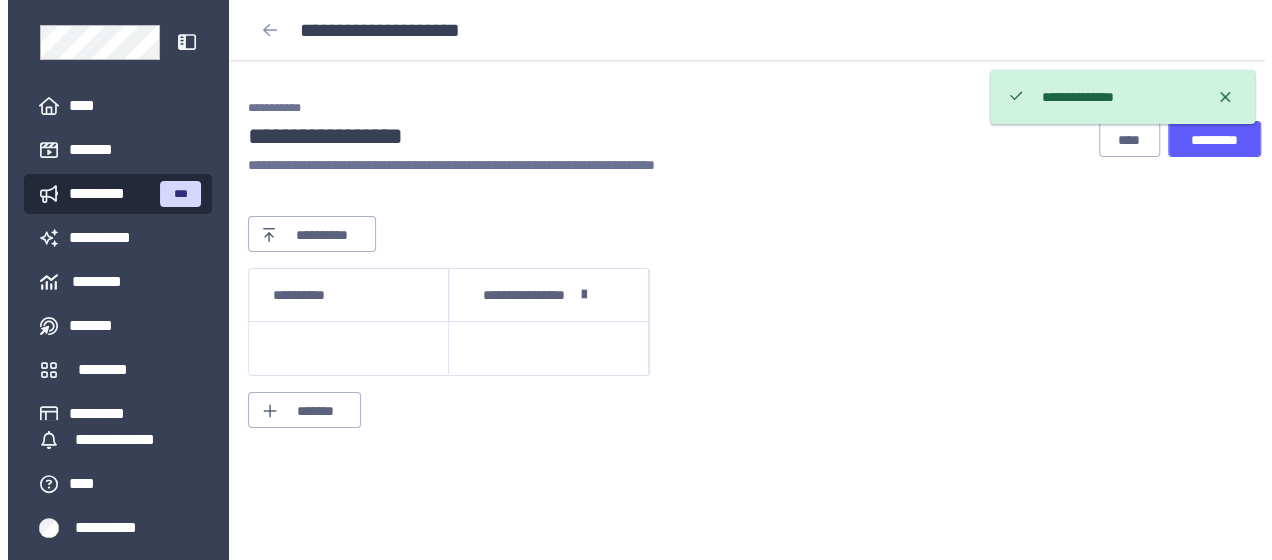 scroll, scrollTop: 0, scrollLeft: 0, axis: both 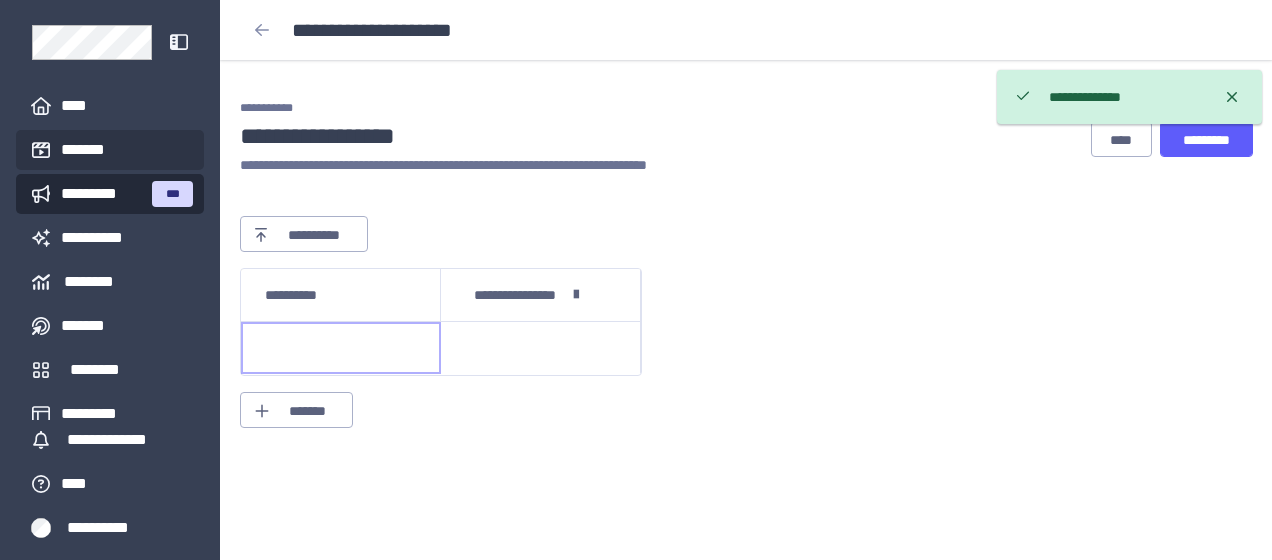 click on "*******" at bounding box center (86, 150) 